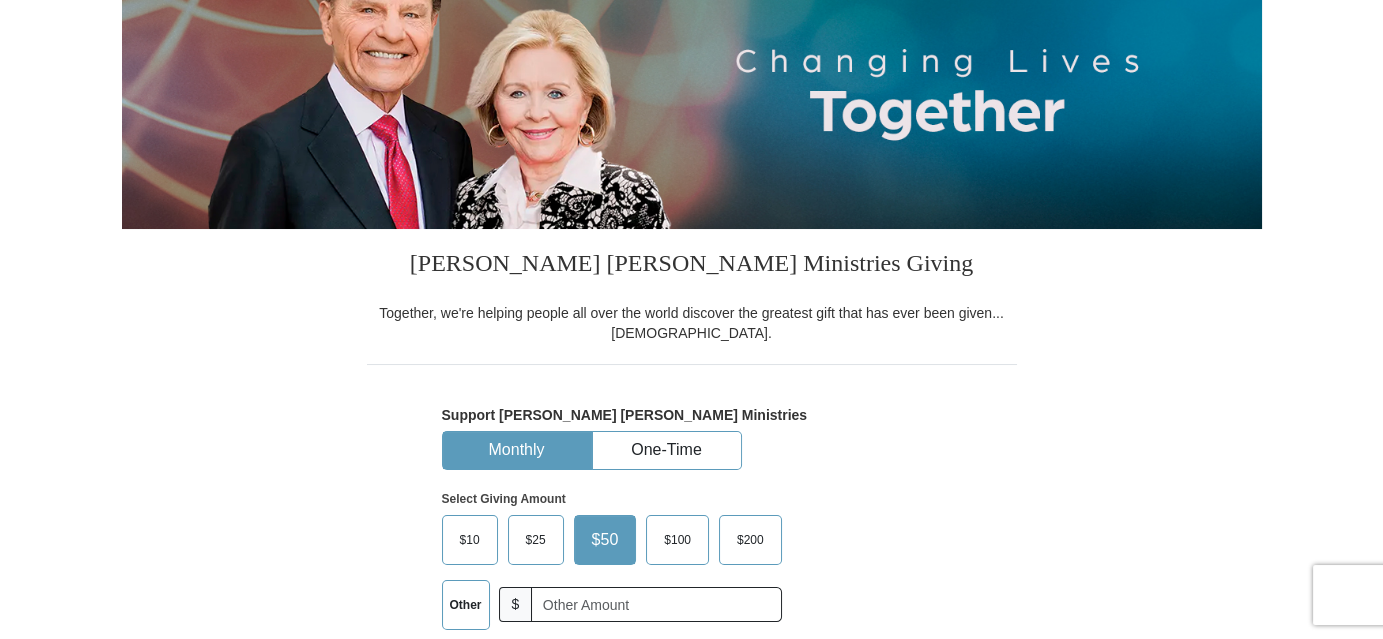 scroll, scrollTop: 272, scrollLeft: 0, axis: vertical 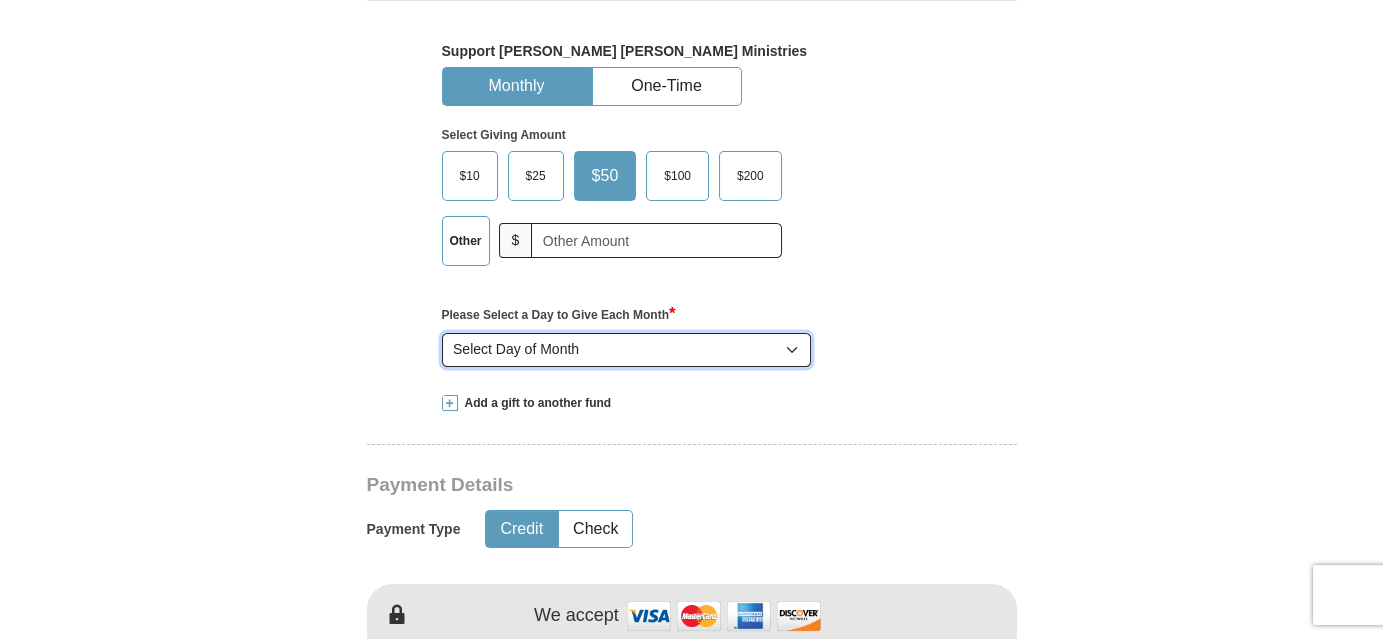 click on "Select Day of Month
1
2
3
4
5
6
7
8
9
10
11
12
13
14
15
16
17
18
19 20 21 22 23 24 25 26 27 28" at bounding box center [627, 350] 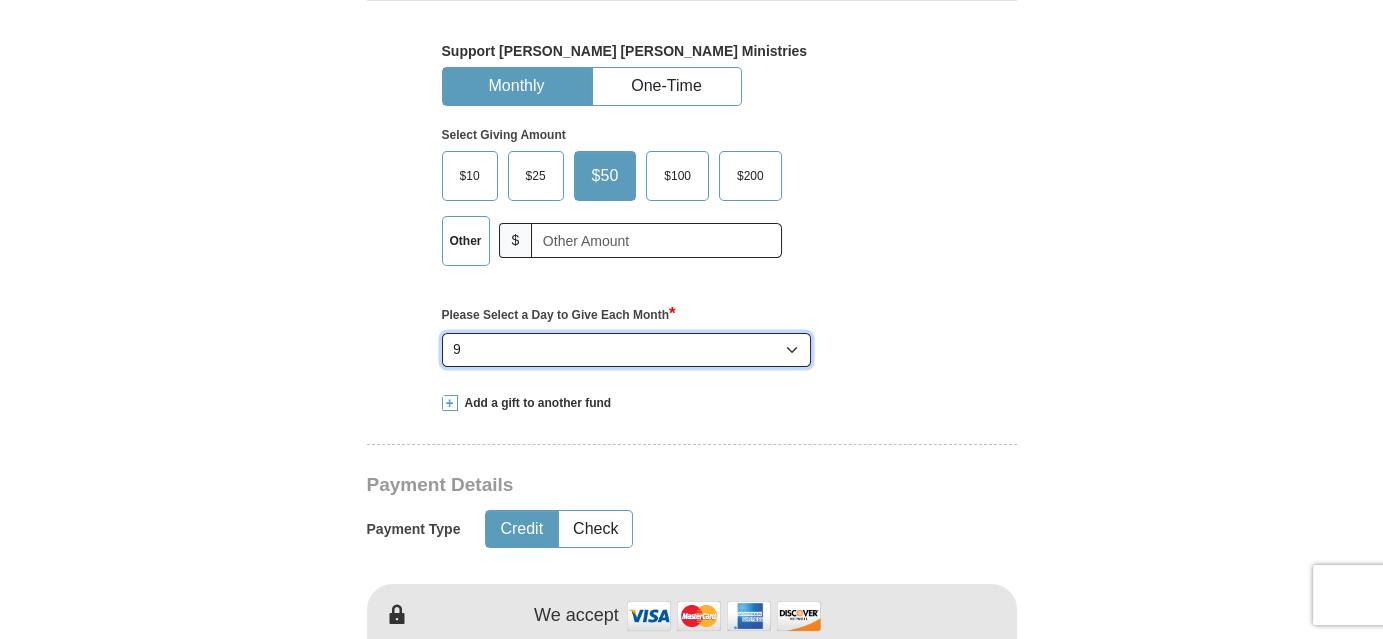 click on "Select Day of Month
1
2
3
4
5
6
7
8
9
10
11
12
13
14
15
16
17
18
19 20 21 22 23 24 25 26 27 28" at bounding box center [627, 350] 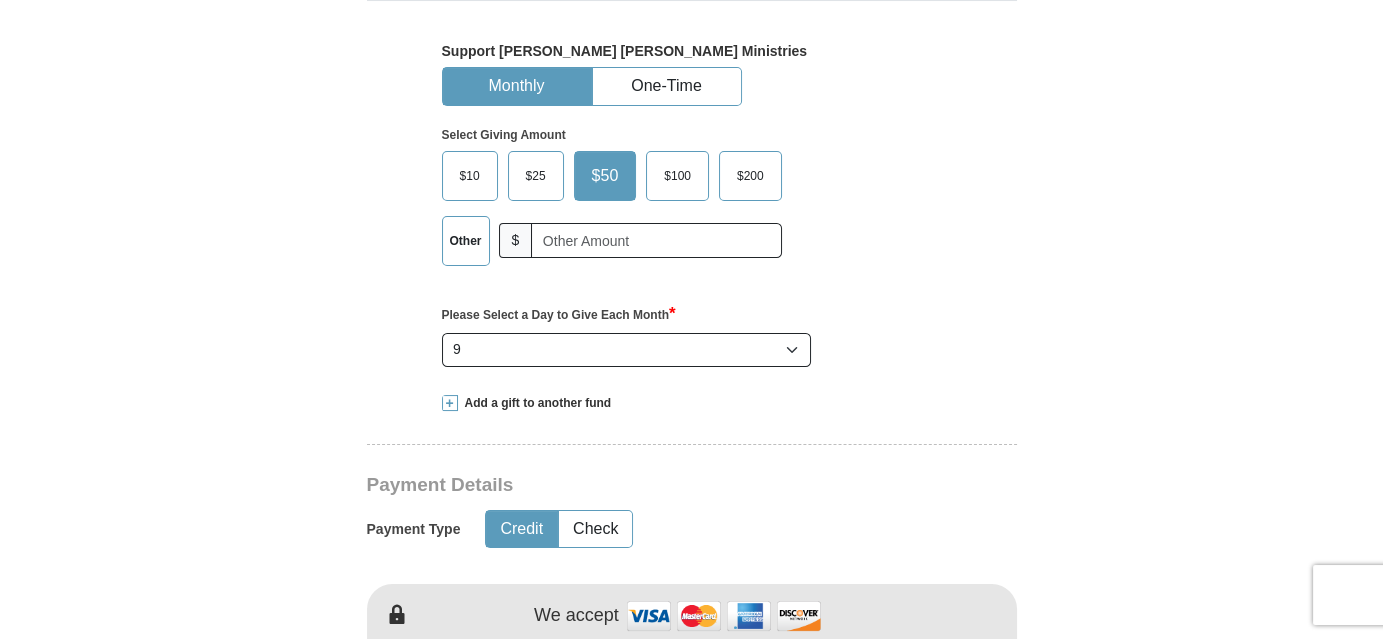 click on "Monthly" at bounding box center [517, 86] 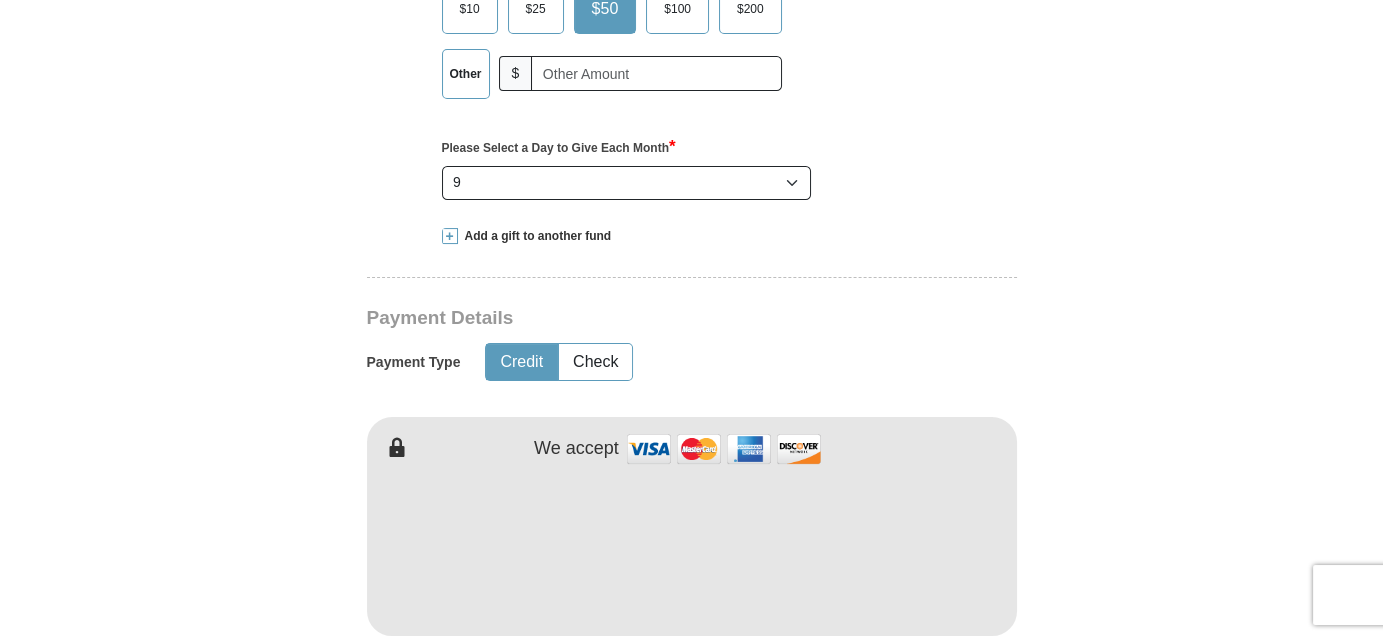 scroll, scrollTop: 818, scrollLeft: 0, axis: vertical 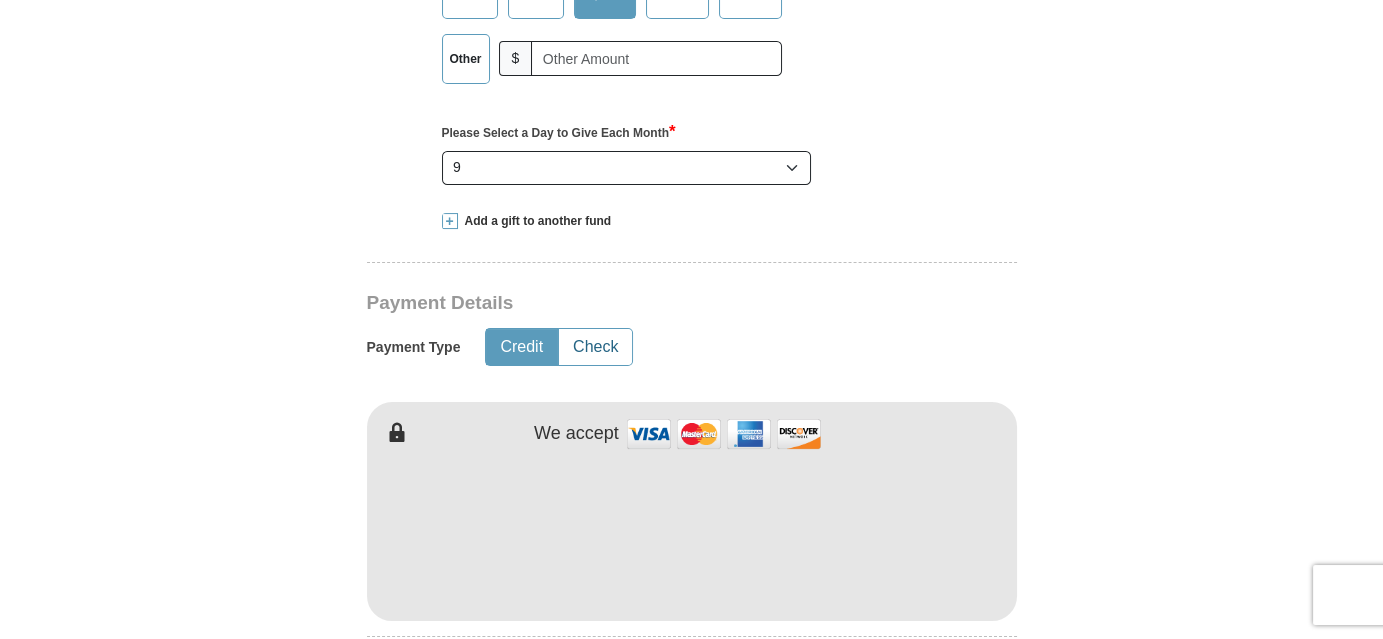 click on "Check" at bounding box center [595, 347] 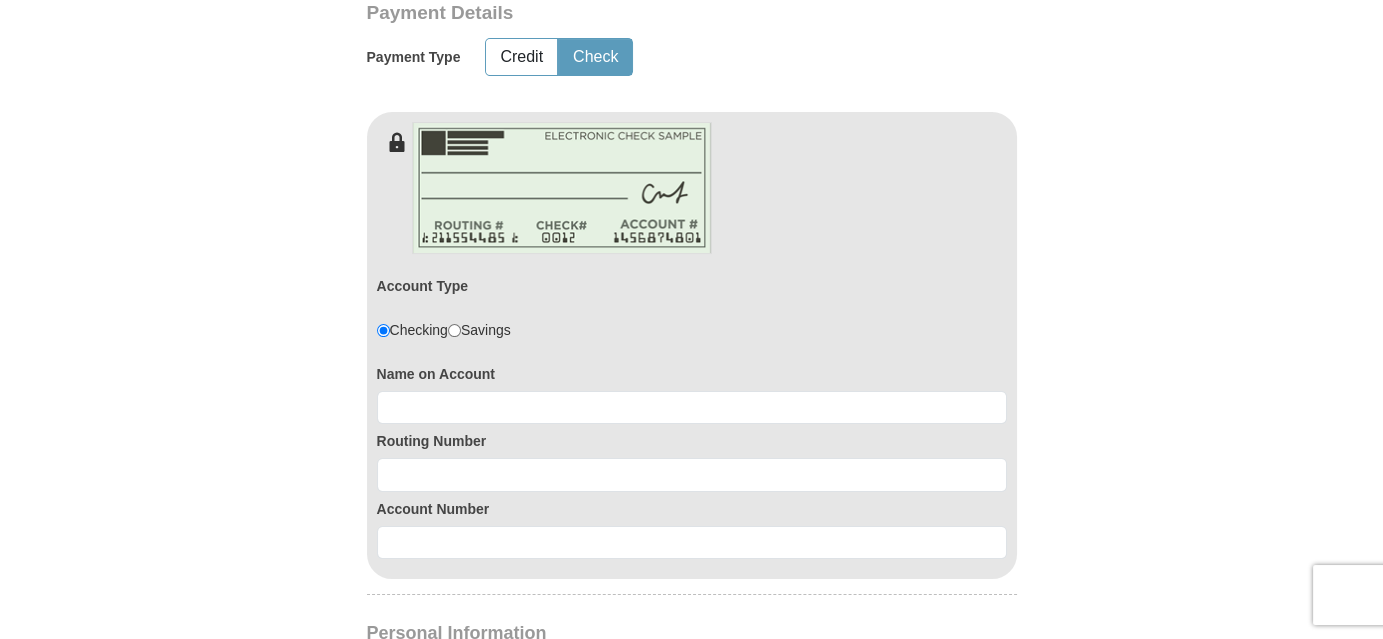 scroll, scrollTop: 1181, scrollLeft: 0, axis: vertical 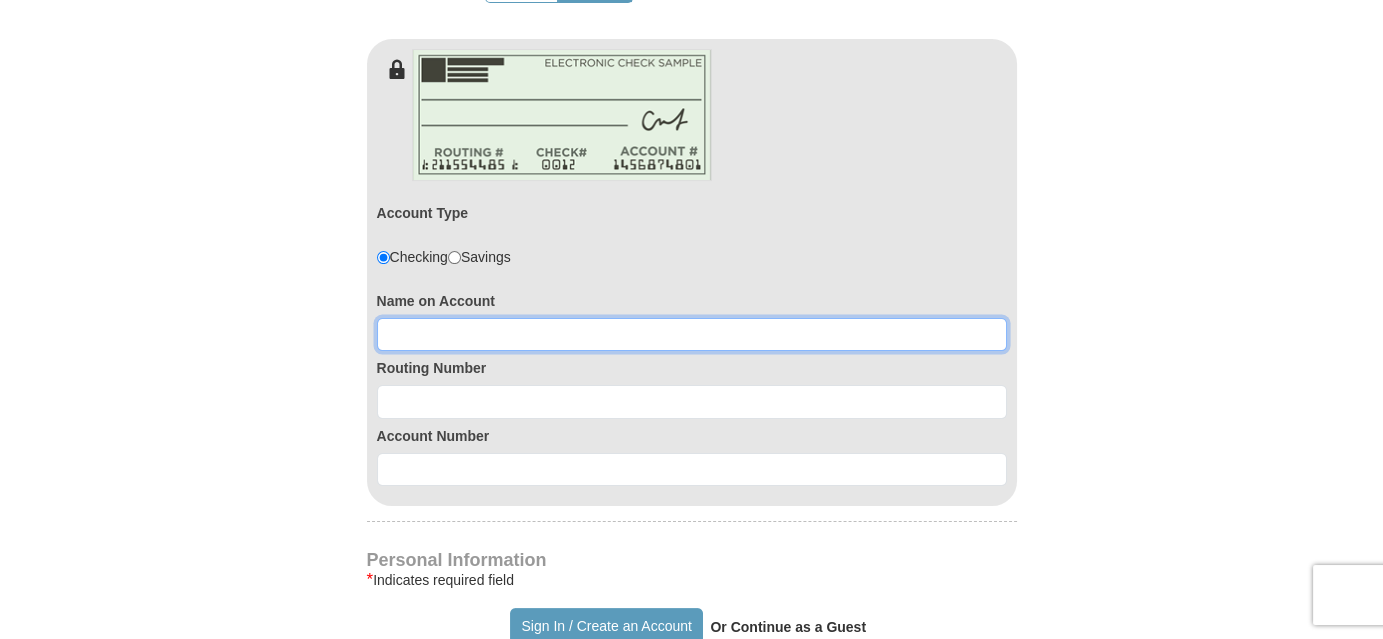 click at bounding box center (692, 335) 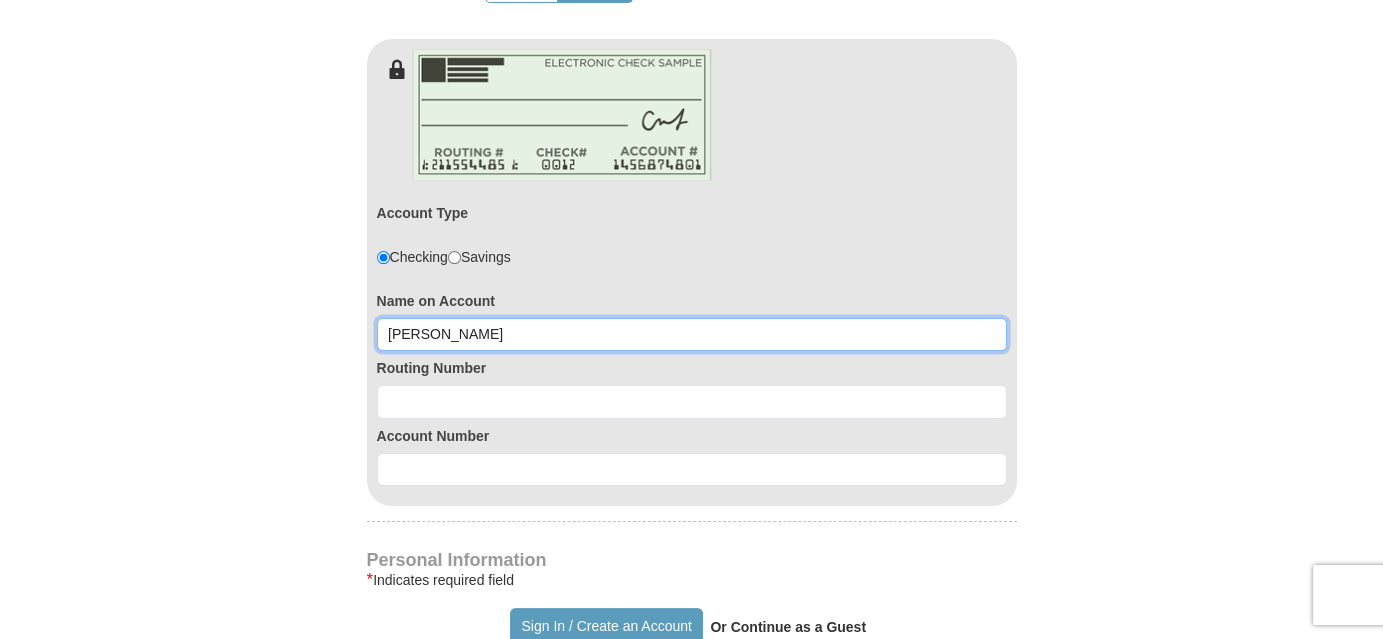 type on "Dorothy Gross" 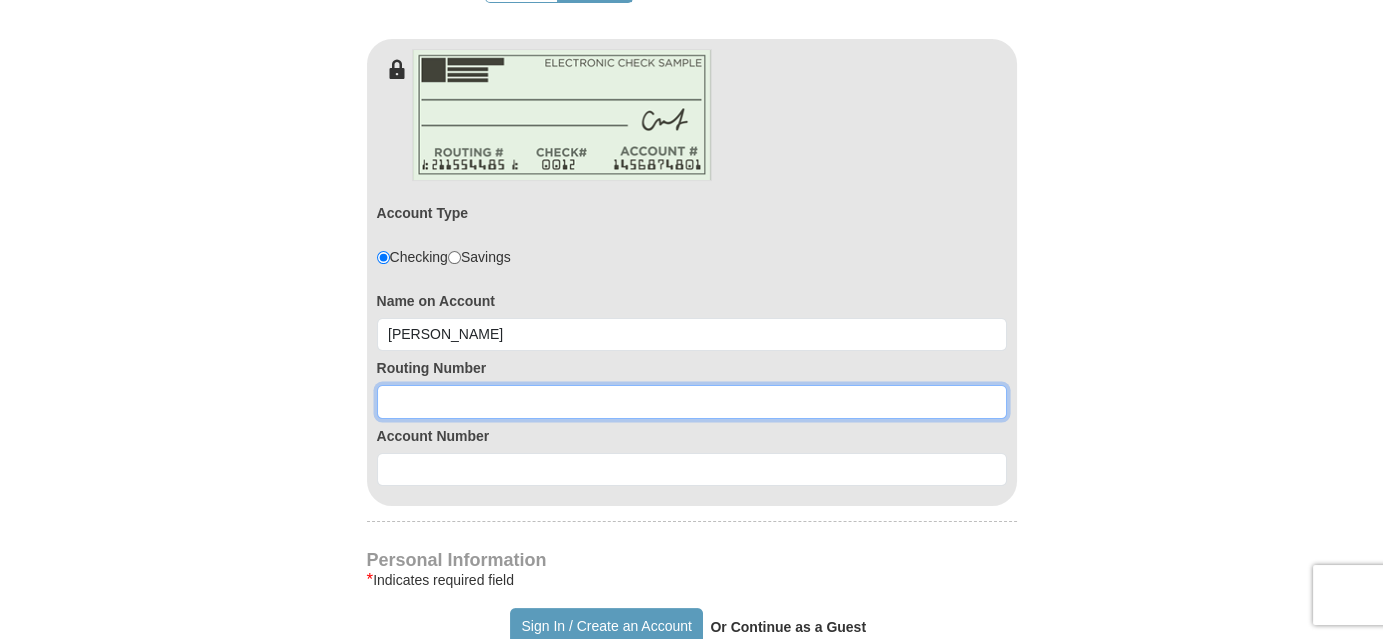 click at bounding box center [692, 402] 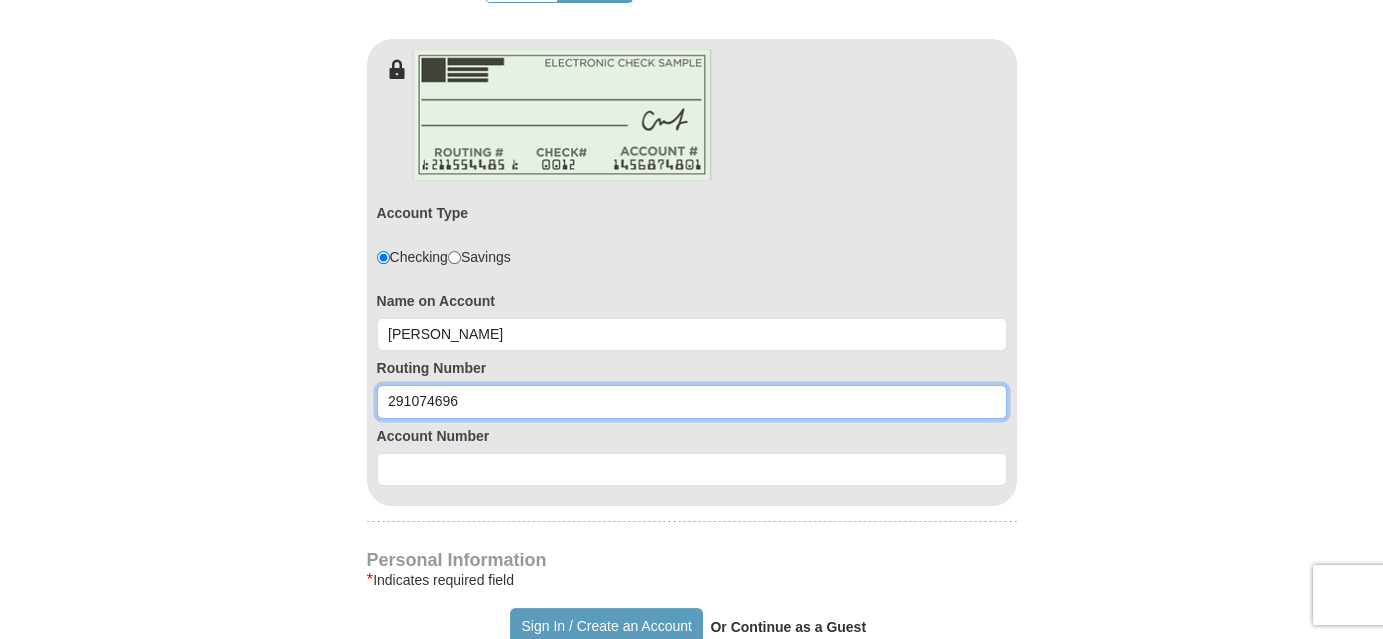 type on "291074696" 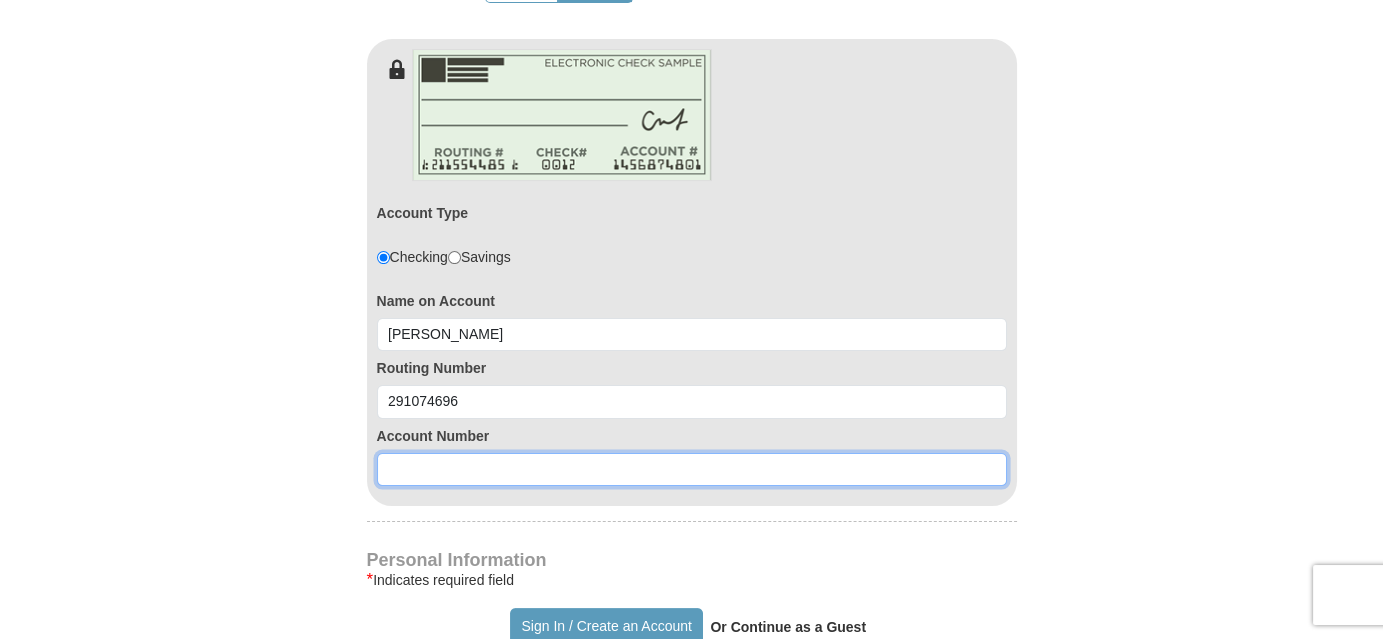 click at bounding box center (692, 470) 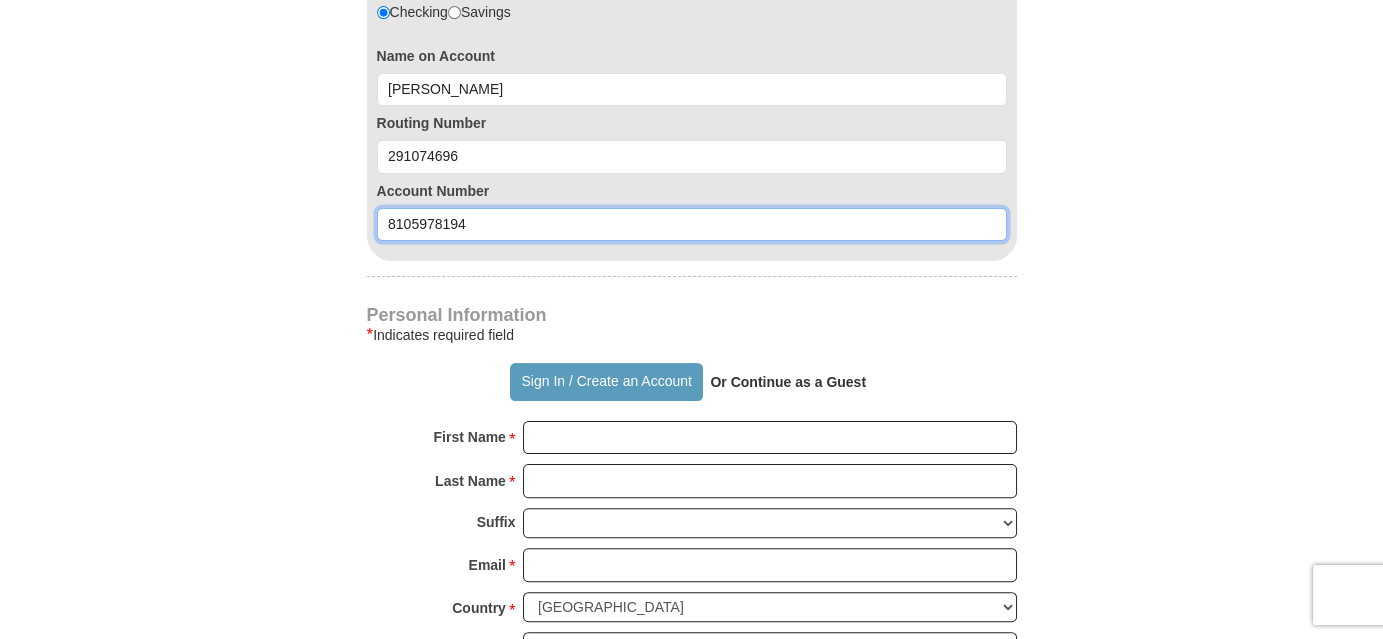 scroll, scrollTop: 1454, scrollLeft: 0, axis: vertical 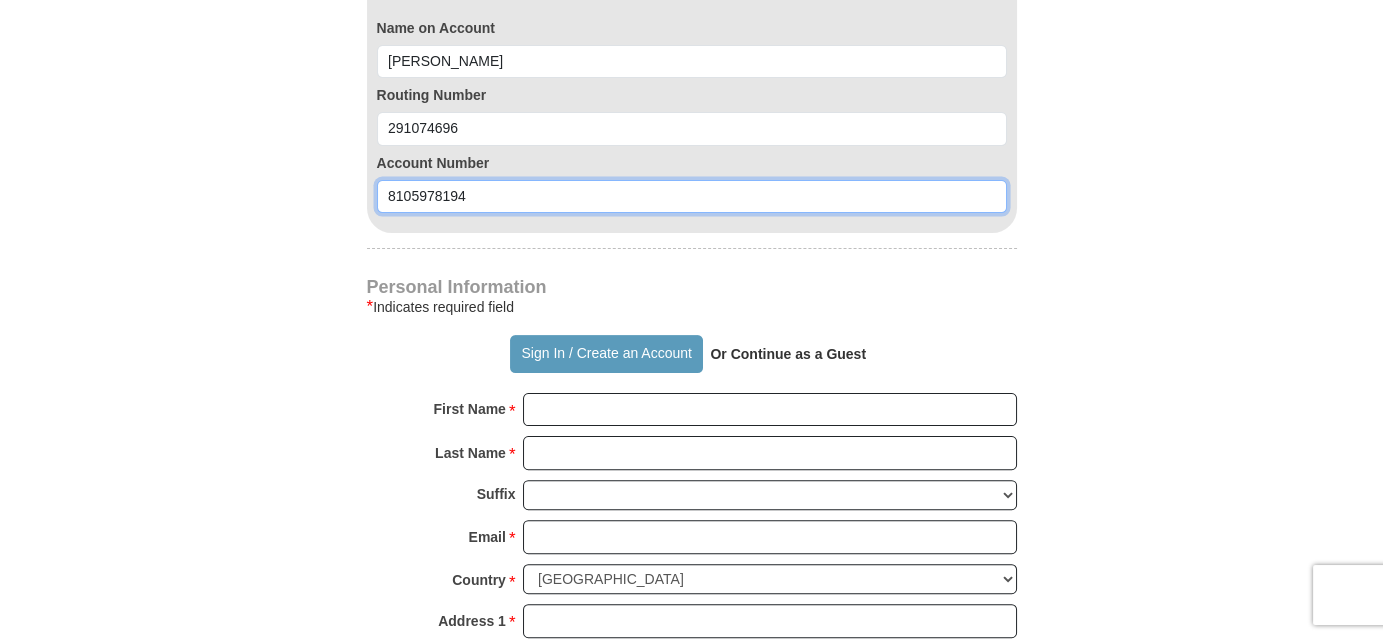 type on "8105978194" 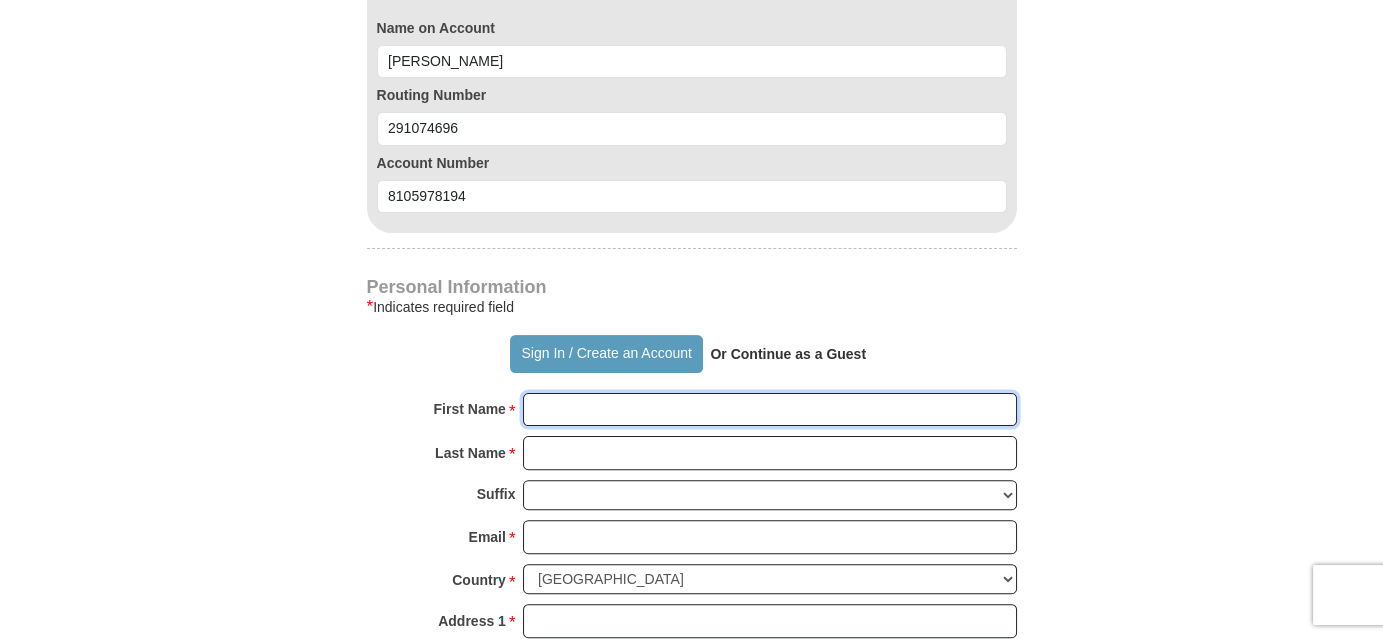 click on "First Name
*" at bounding box center (770, 410) 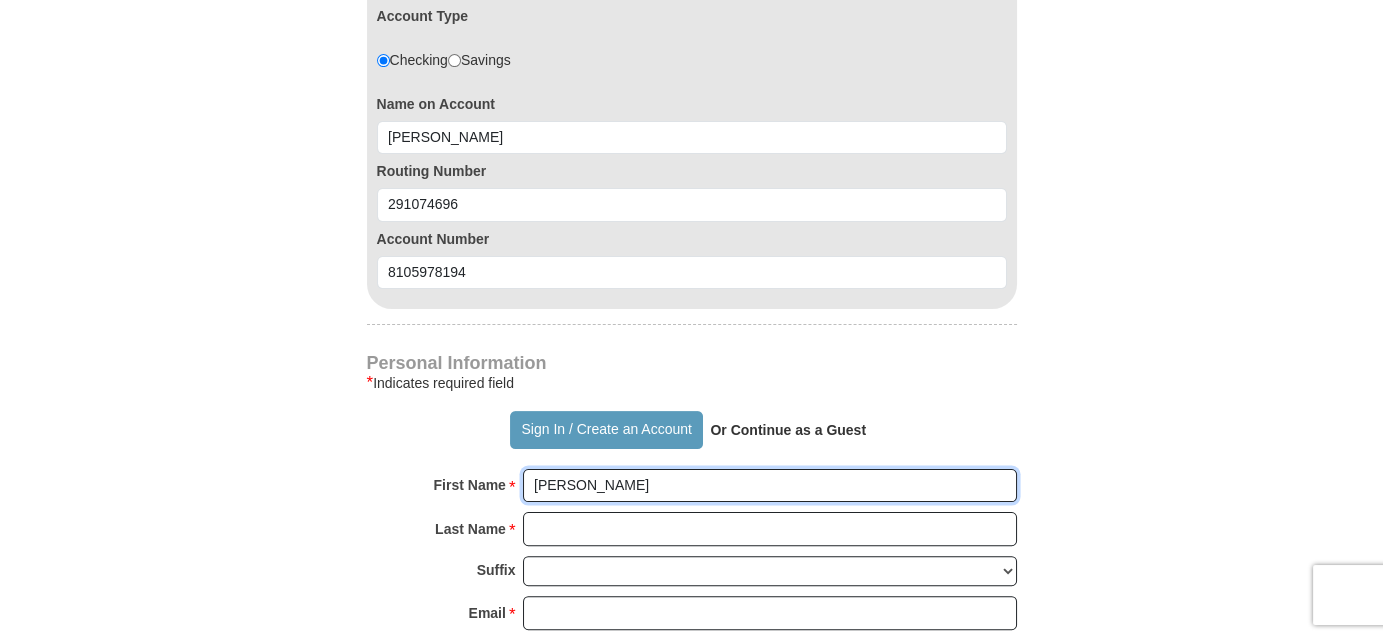 scroll, scrollTop: 1363, scrollLeft: 0, axis: vertical 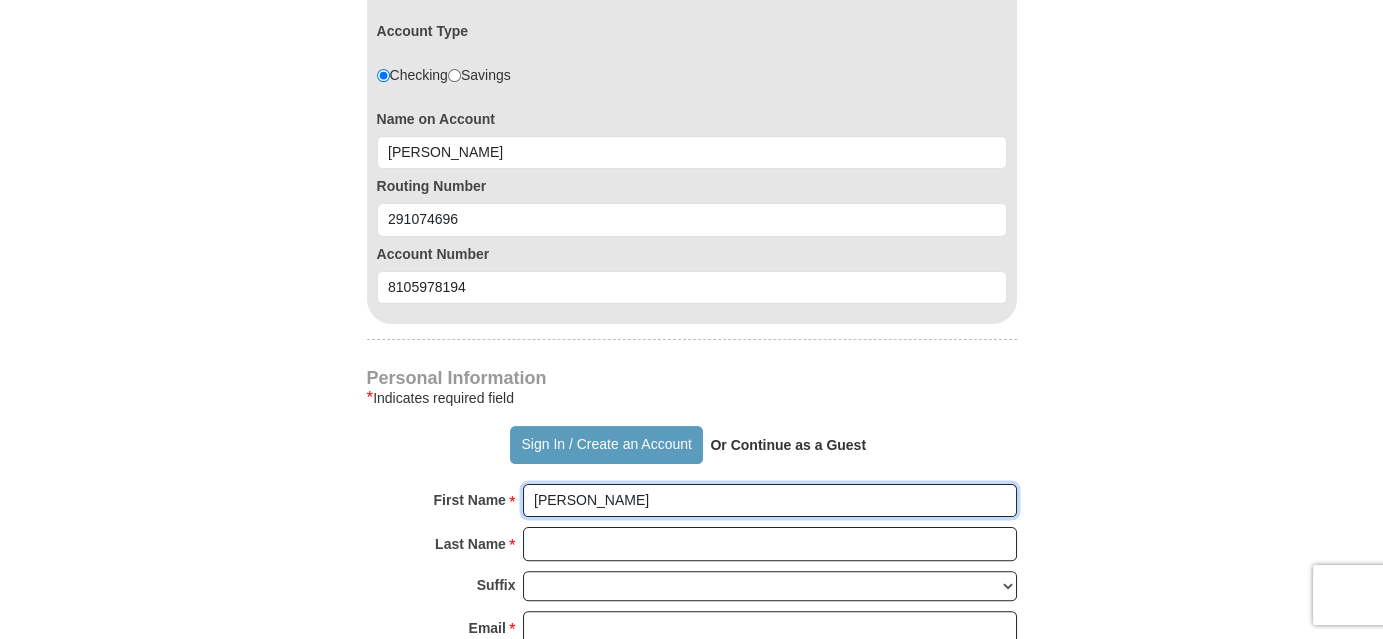 type on "Dorothy" 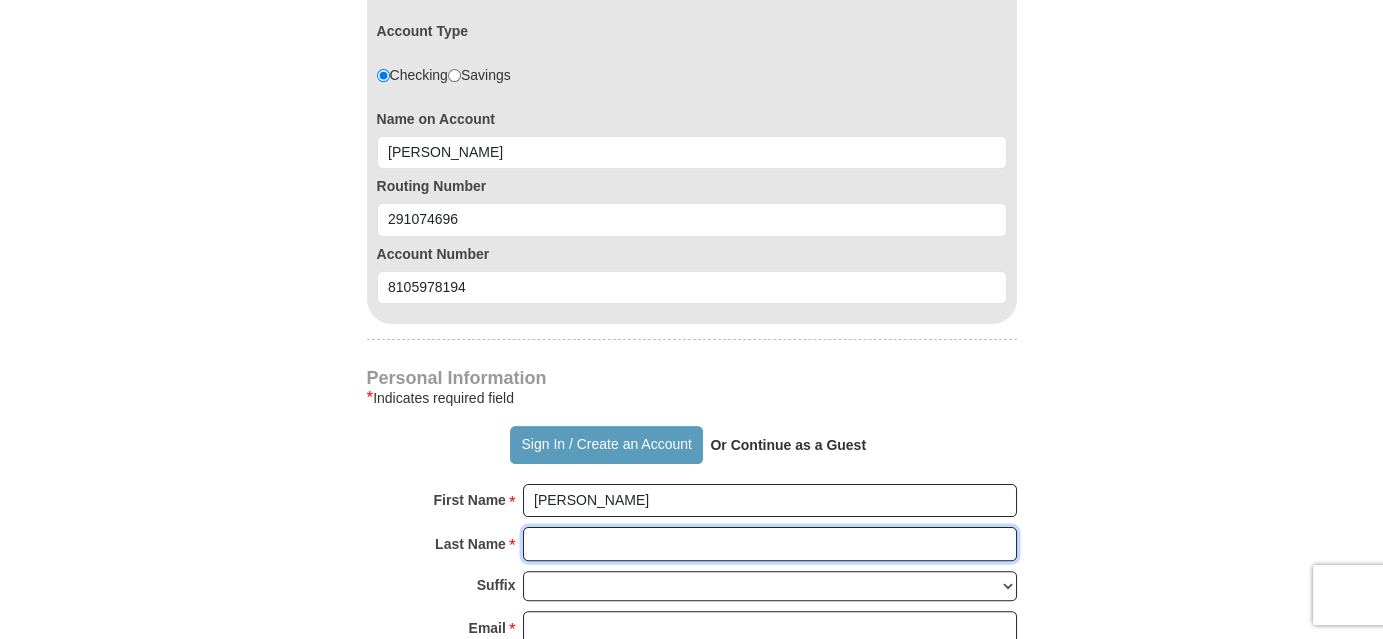 click on "Last Name
*" at bounding box center (770, 544) 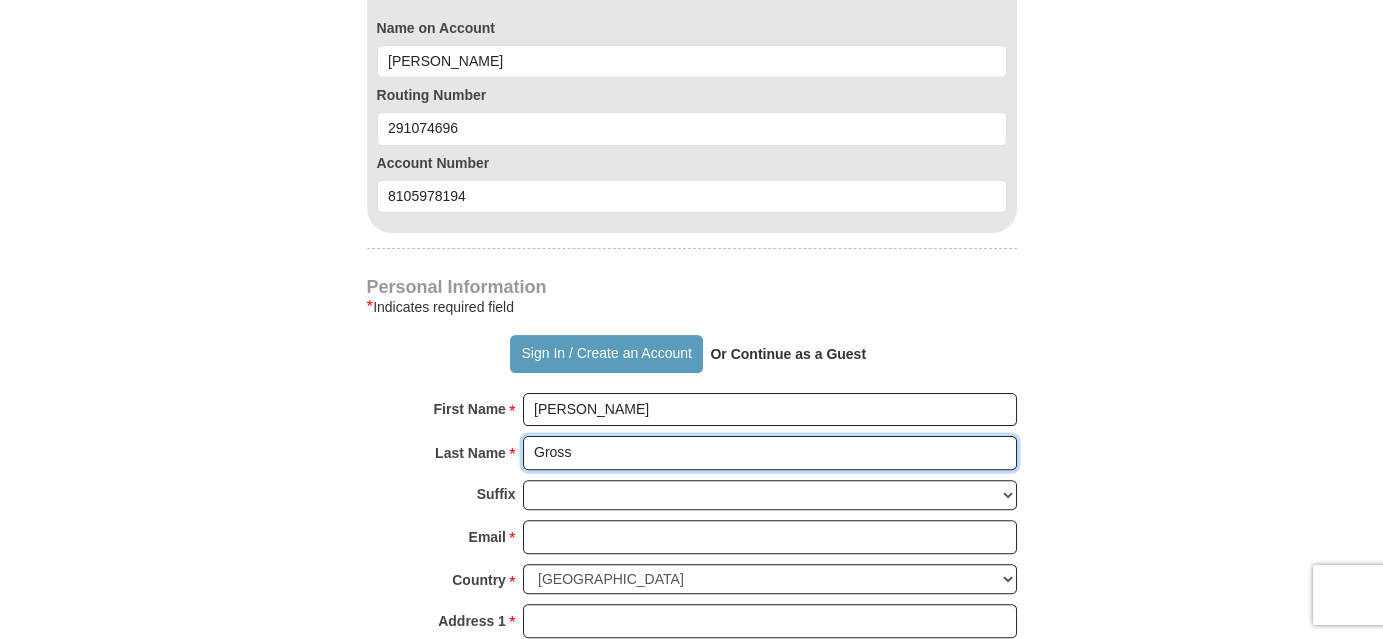 scroll, scrollTop: 1545, scrollLeft: 0, axis: vertical 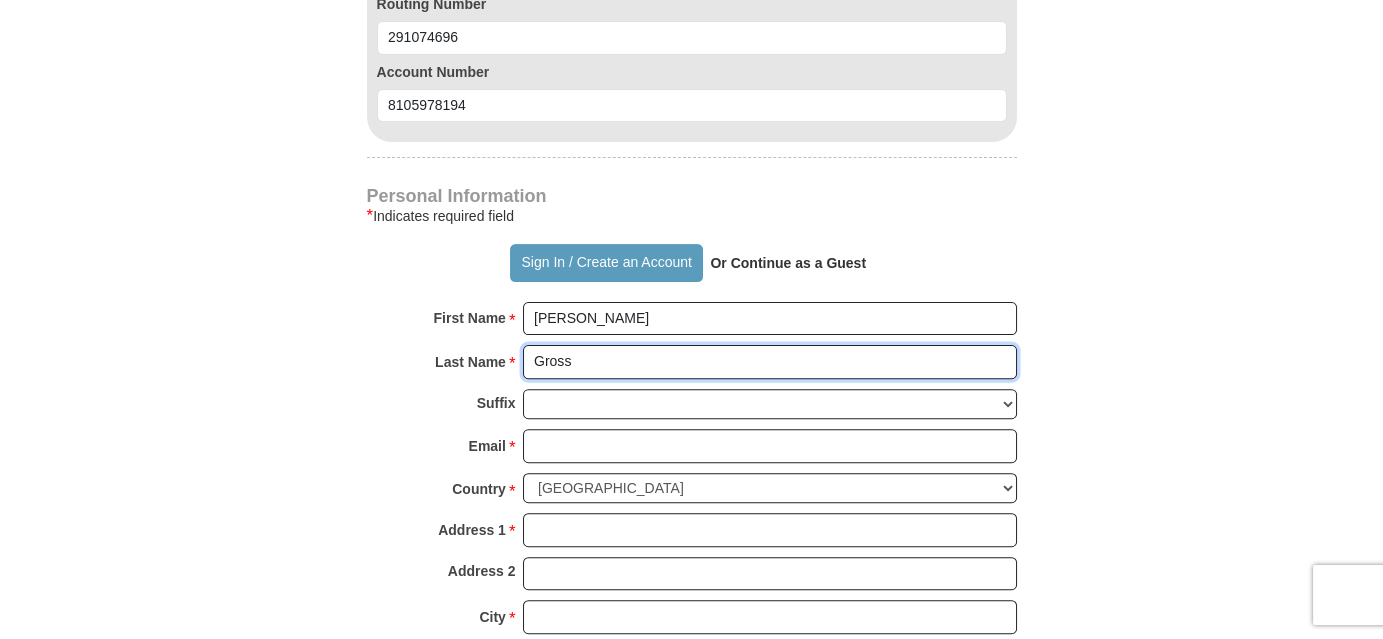 type on "Gross" 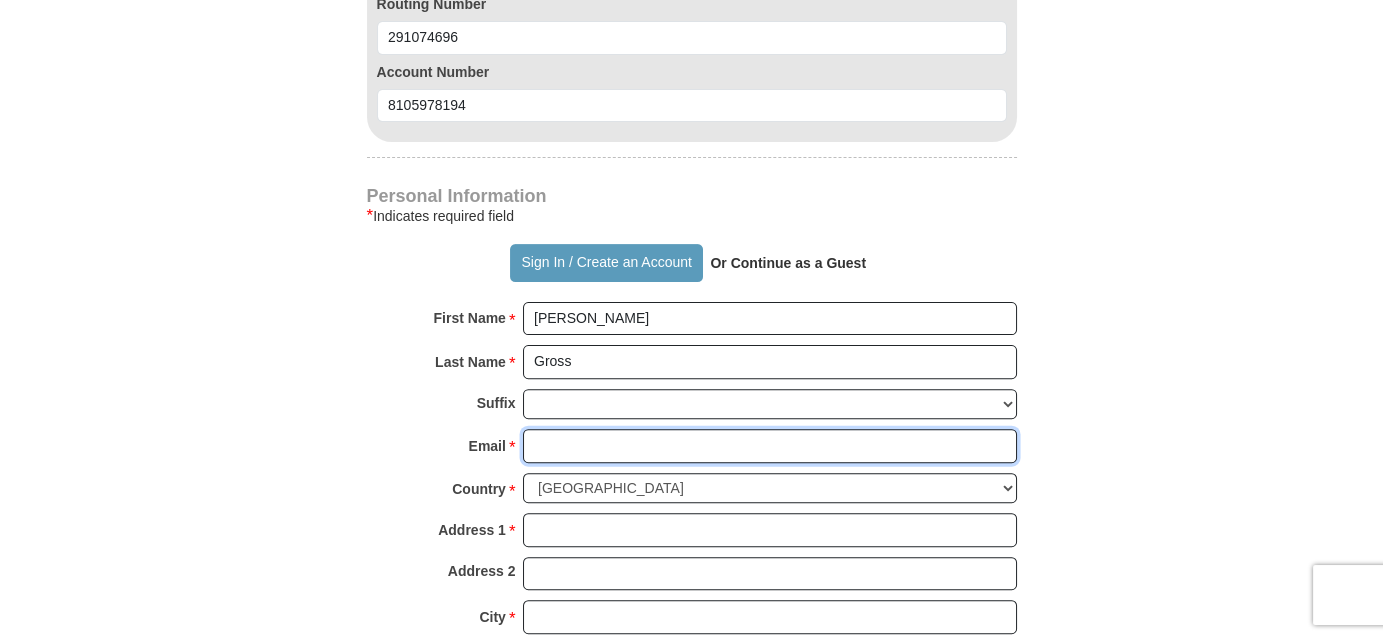 click on "Email
*" at bounding box center [770, 446] 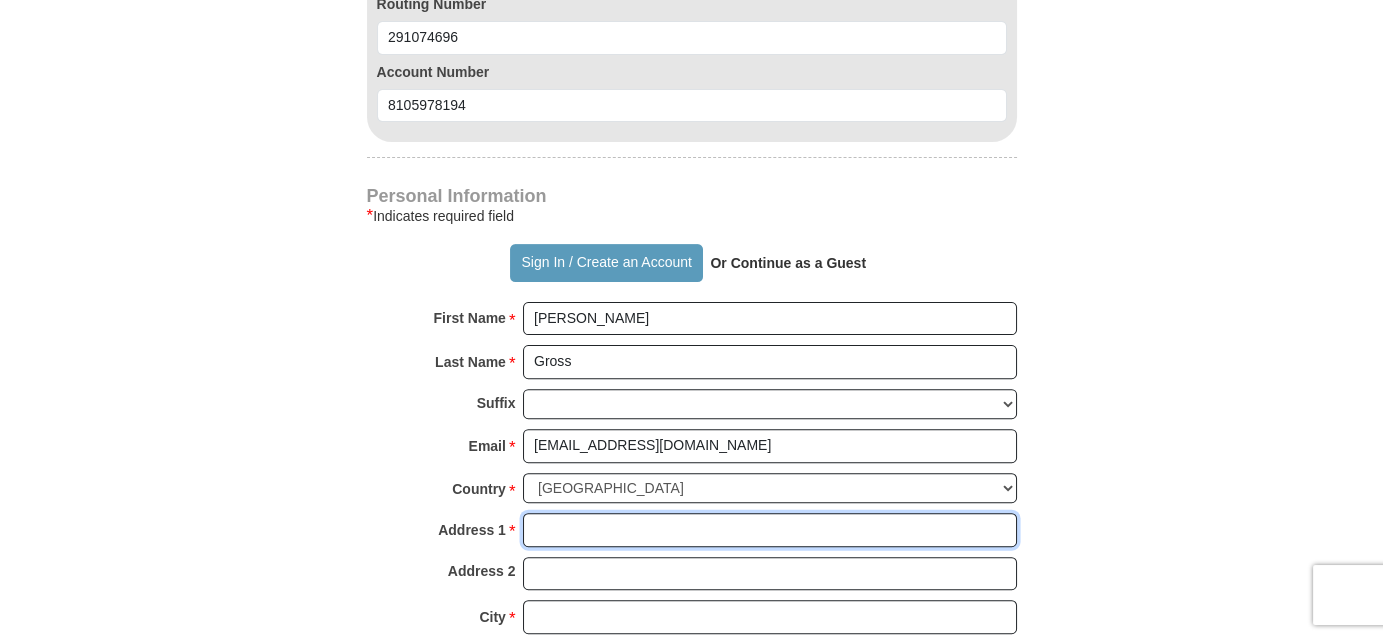 type on "8617 Oxford LN" 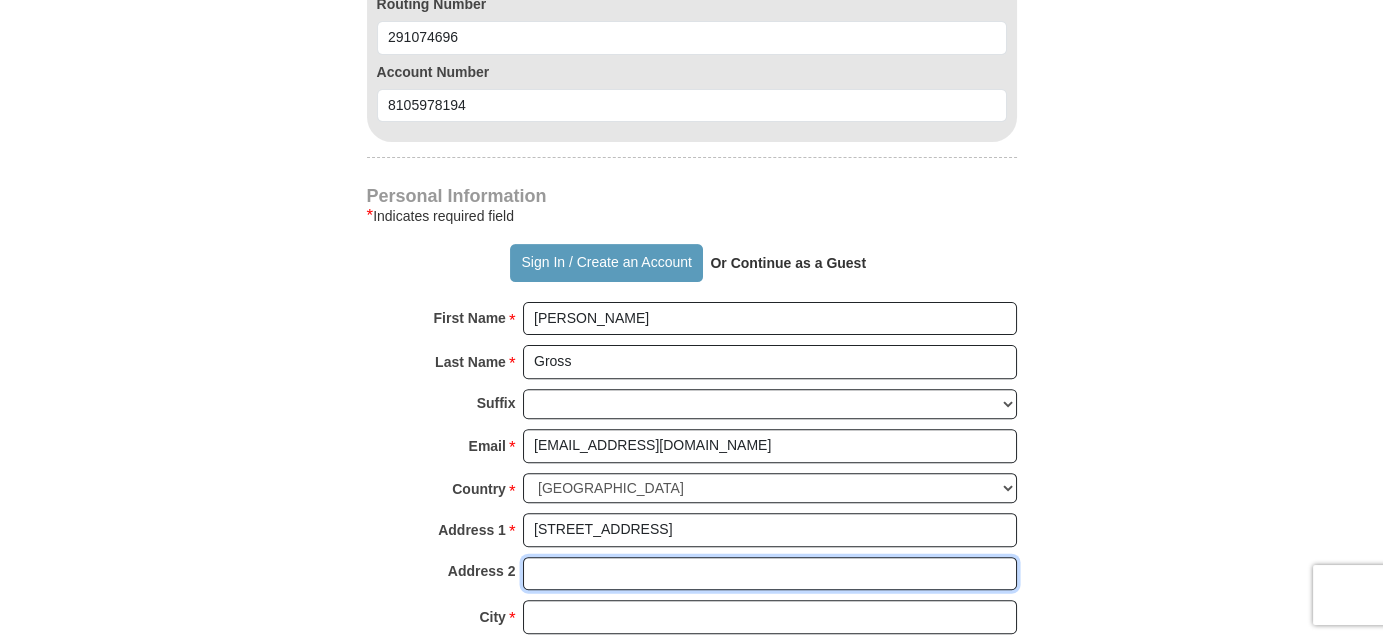 type on "8617 Oxford LN" 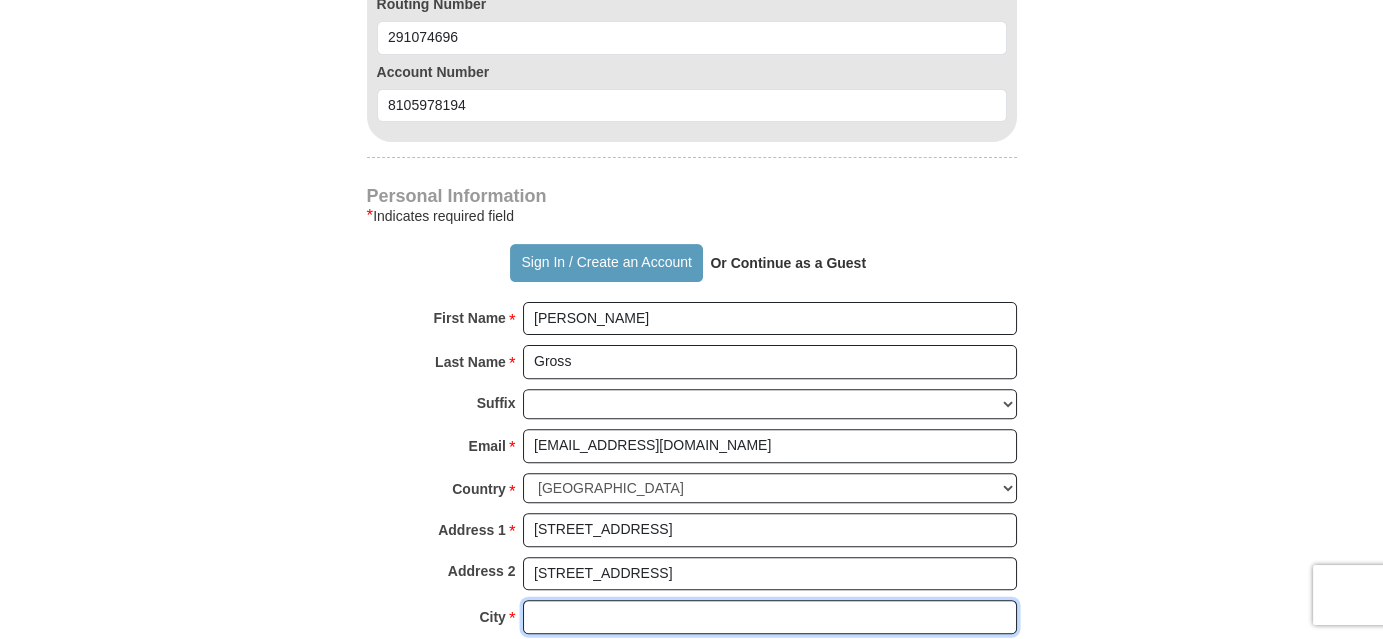 type on "Brooklyn Park" 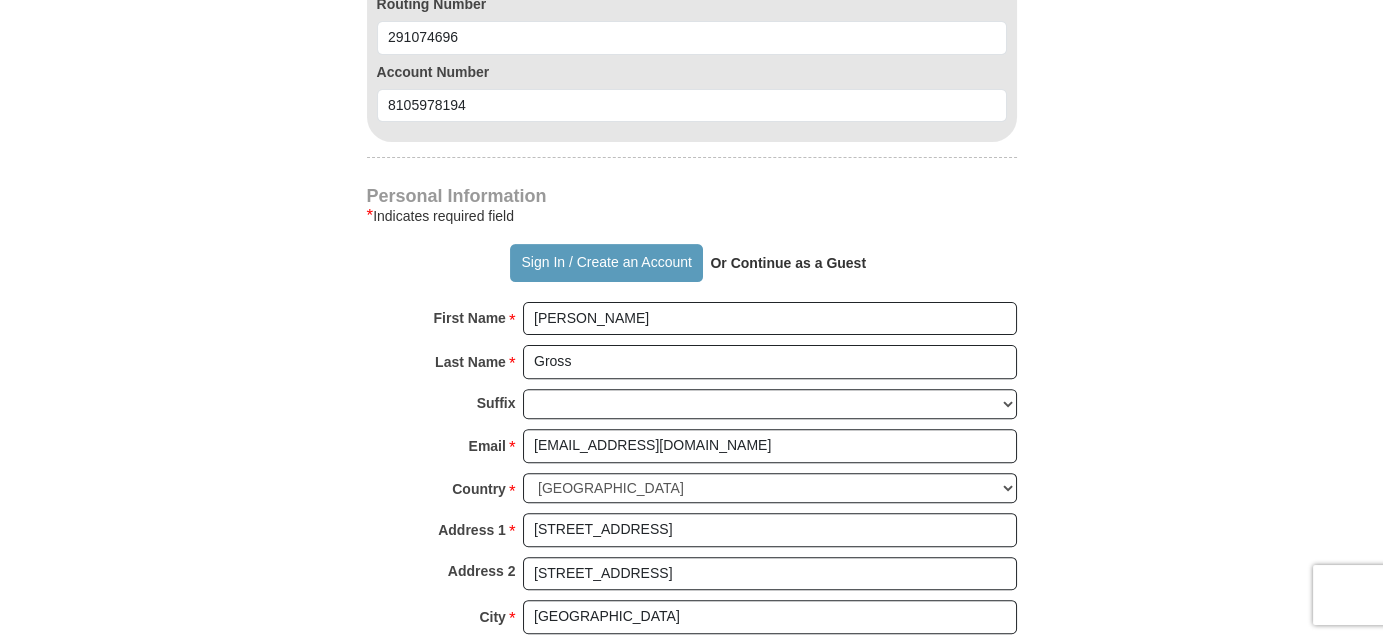 type on "55443" 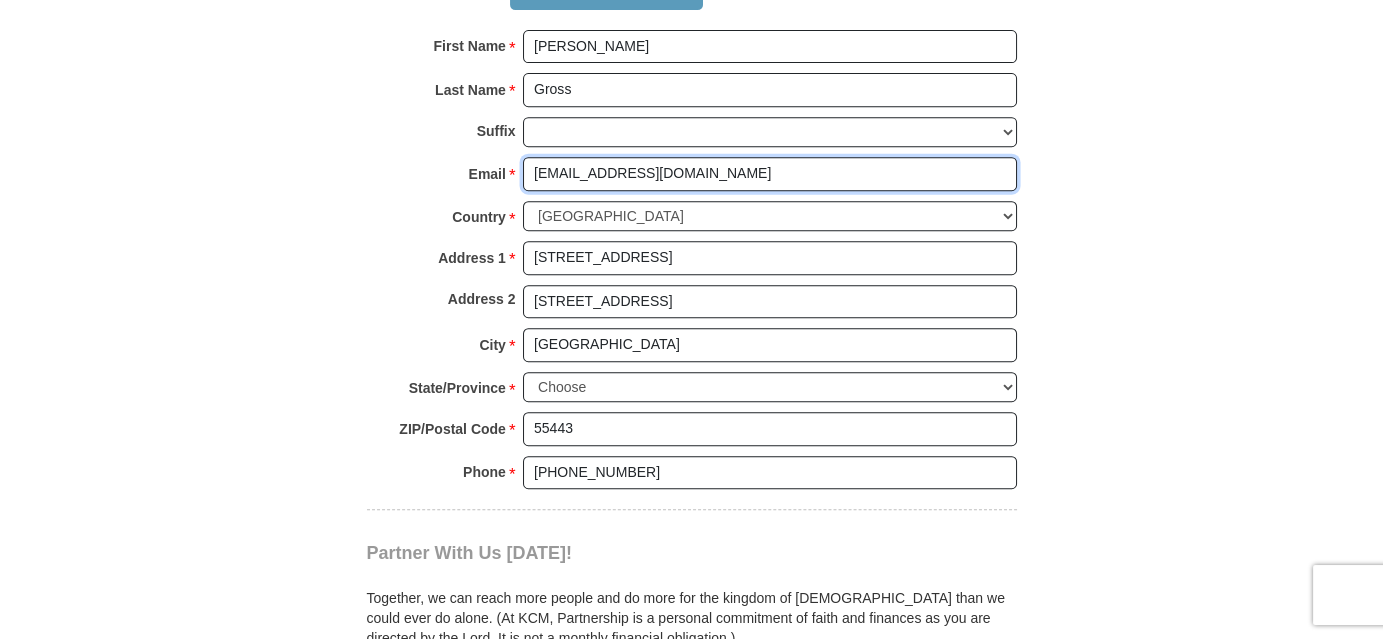 scroll, scrollTop: 1818, scrollLeft: 0, axis: vertical 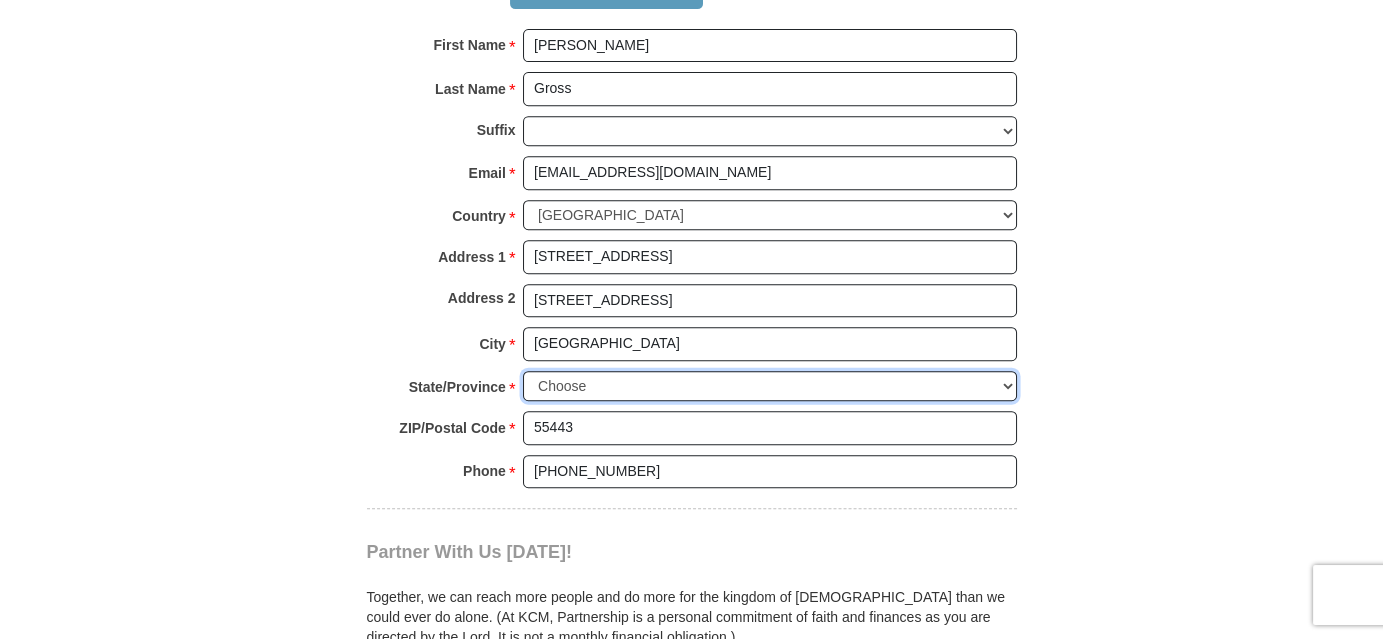 click on "Choose Alabama Alaska American Samoa Arizona Arkansas Armed Forces Americas Armed Forces Europe Armed Forces Pacific California Colorado Connecticut Delaware District of Columbia Federated States of Micronesia Florida Georgia Guam Hawaii Idaho Illinois Indiana Iowa Kansas Kentucky Louisiana Maine Marshall Islands Maryland Massachusetts Michigan Minnesota Mississippi Missouri Montana Nebraska Nevada New Hampshire New Jersey New Mexico New York North Carolina North Dakota Northern Mariana Islands Ohio Oklahoma Oregon Palau Pennsylvania Puerto Rico Rhode Island South Carolina South Dakota Tennessee Texas Utah Vermont Virgin Islands Virginia Washington West Virginia Wisconsin Wyoming" at bounding box center [770, 386] 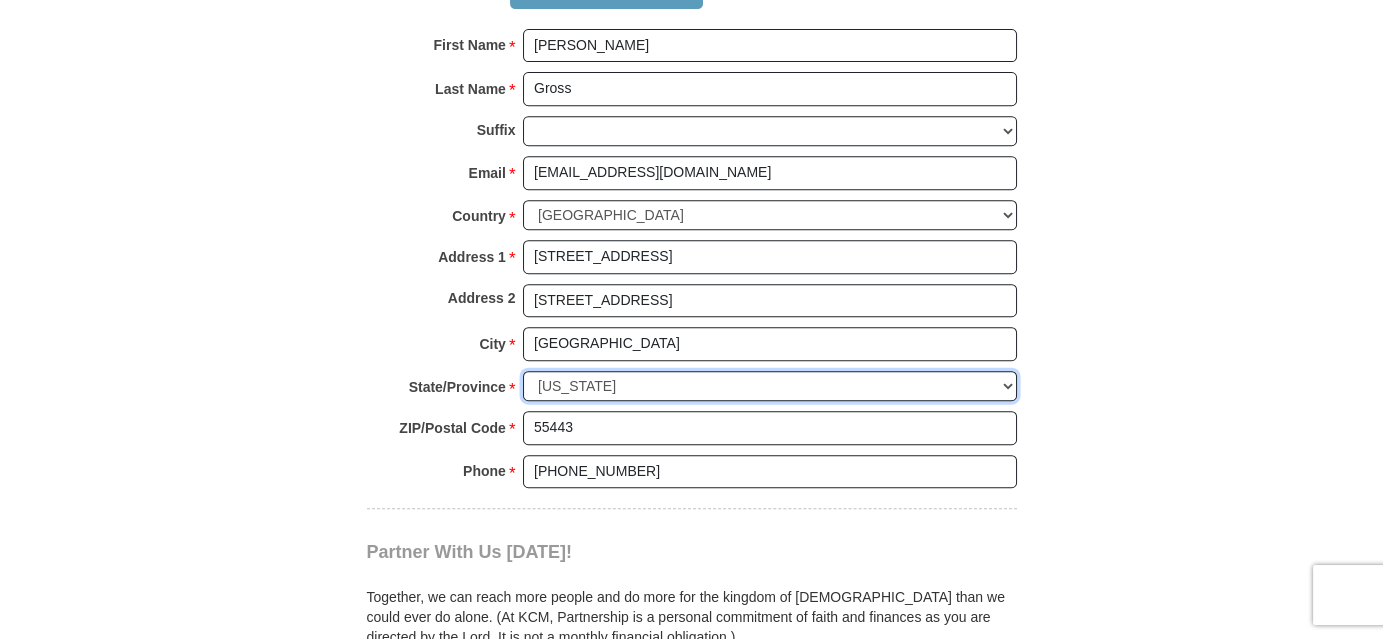 click on "Choose Alabama Alaska American Samoa Arizona Arkansas Armed Forces Americas Armed Forces Europe Armed Forces Pacific California Colorado Connecticut Delaware District of Columbia Federated States of Micronesia Florida Georgia Guam Hawaii Idaho Illinois Indiana Iowa Kansas Kentucky Louisiana Maine Marshall Islands Maryland Massachusetts Michigan Minnesota Mississippi Missouri Montana Nebraska Nevada New Hampshire New Jersey New Mexico New York North Carolina North Dakota Northern Mariana Islands Ohio Oklahoma Oregon Palau Pennsylvania Puerto Rico Rhode Island South Carolina South Dakota Tennessee Texas Utah Vermont Virgin Islands Virginia Washington West Virginia Wisconsin Wyoming" at bounding box center [770, 386] 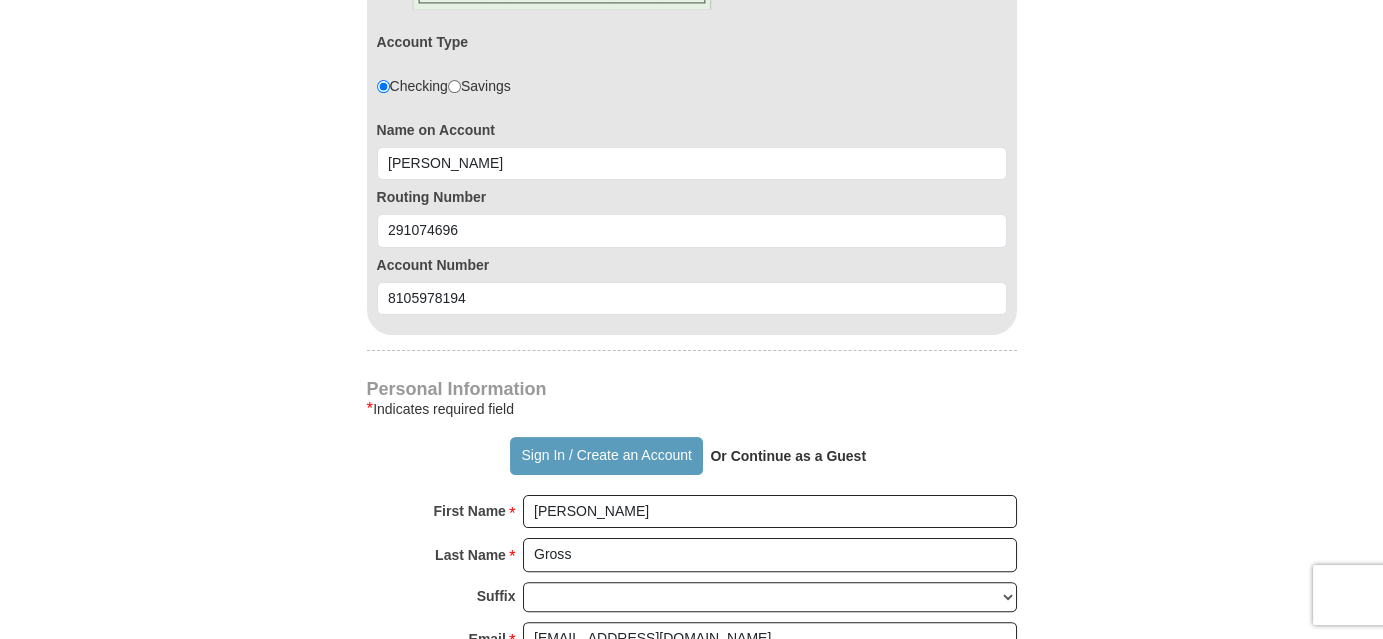scroll, scrollTop: 1363, scrollLeft: 0, axis: vertical 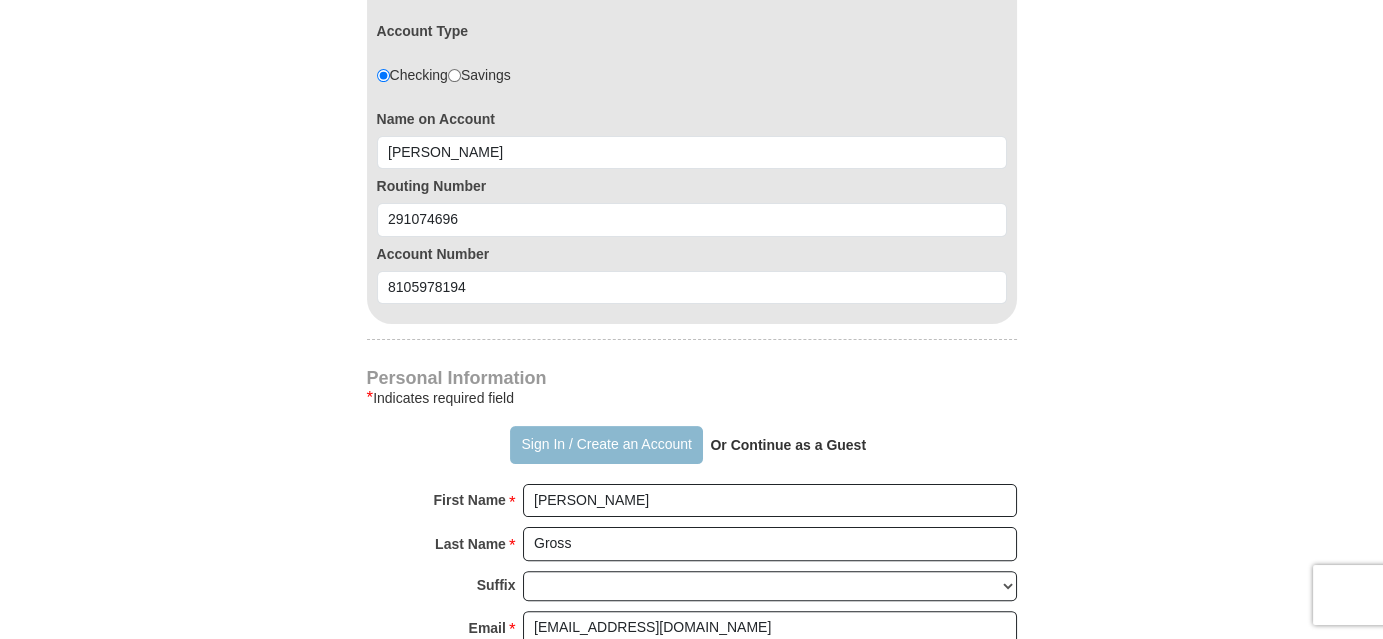click on "Sign In / Create an Account" at bounding box center (606, 445) 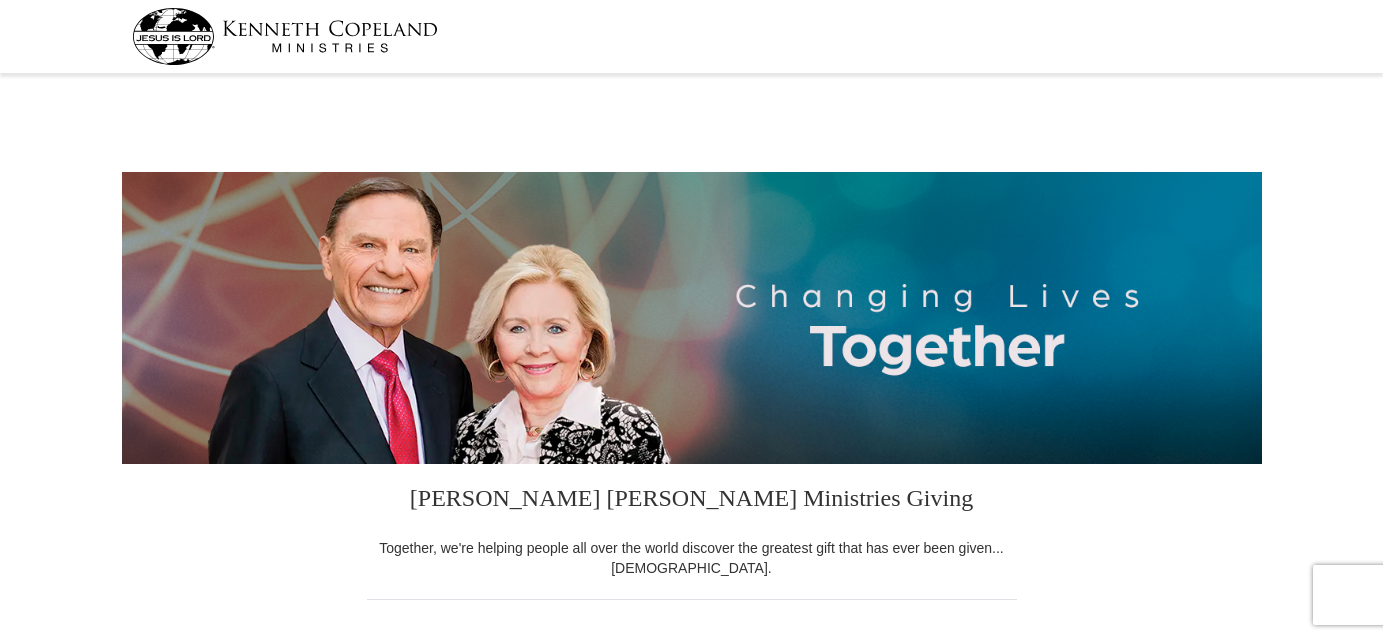 scroll, scrollTop: 0, scrollLeft: 0, axis: both 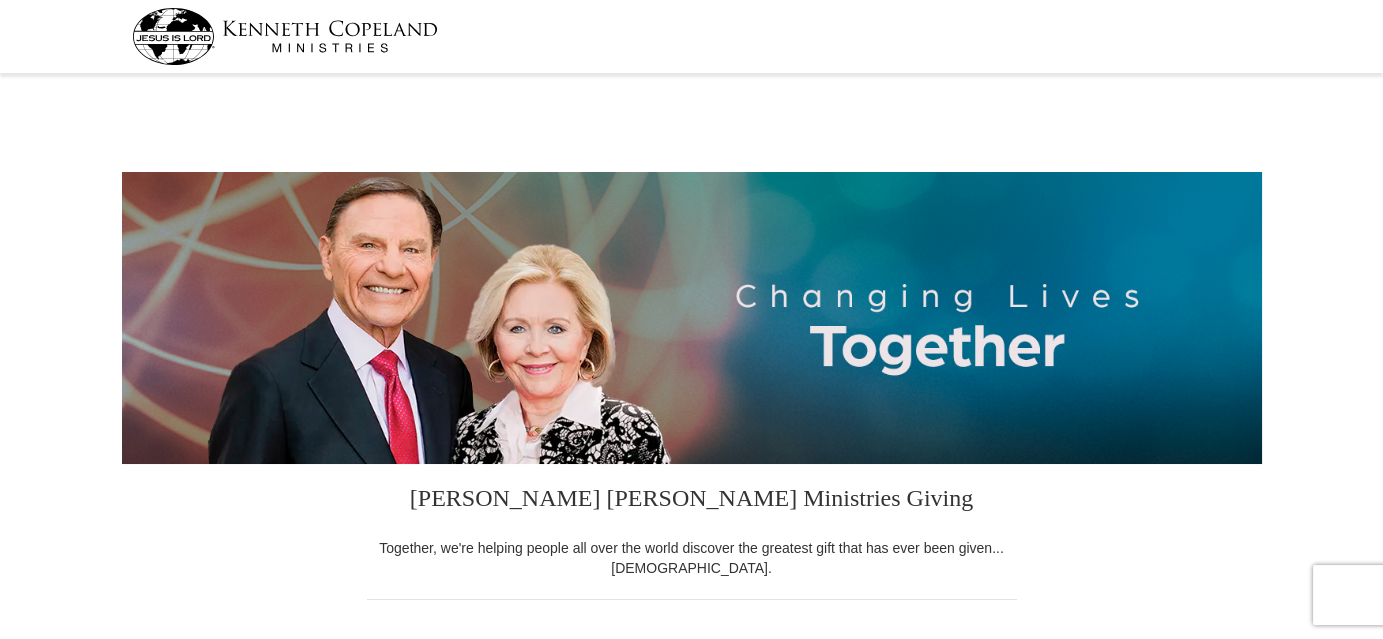 select on "MN" 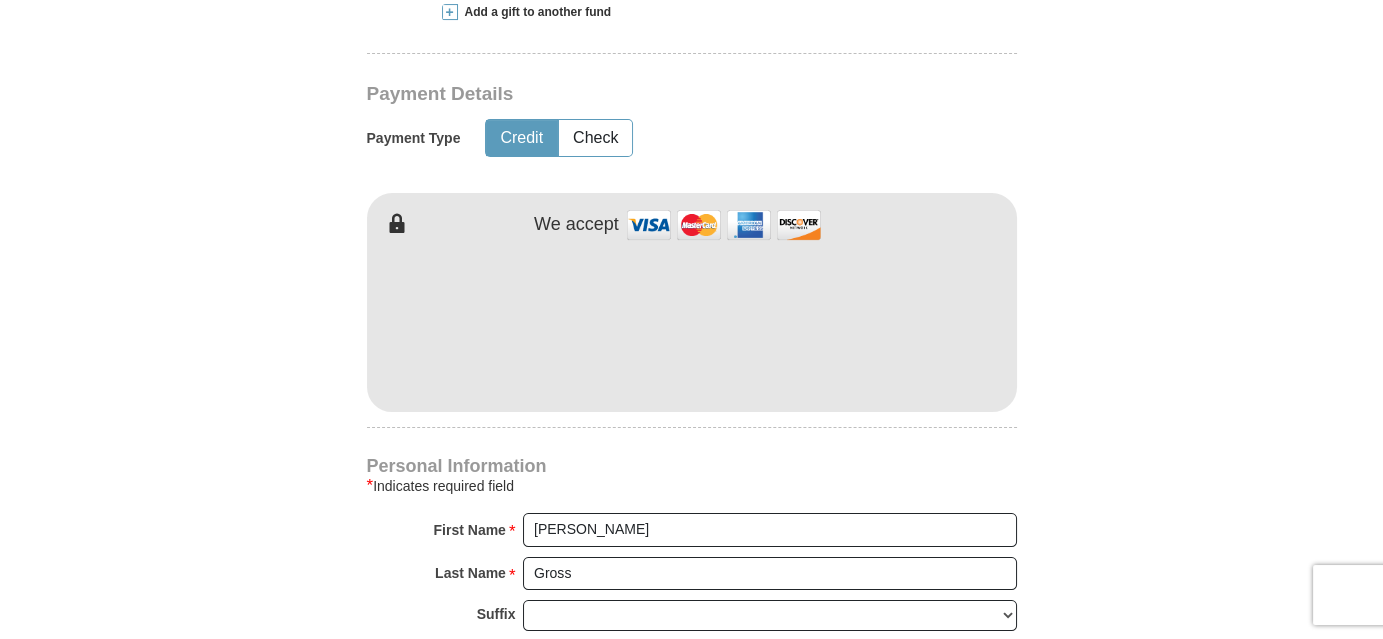scroll, scrollTop: 1000, scrollLeft: 0, axis: vertical 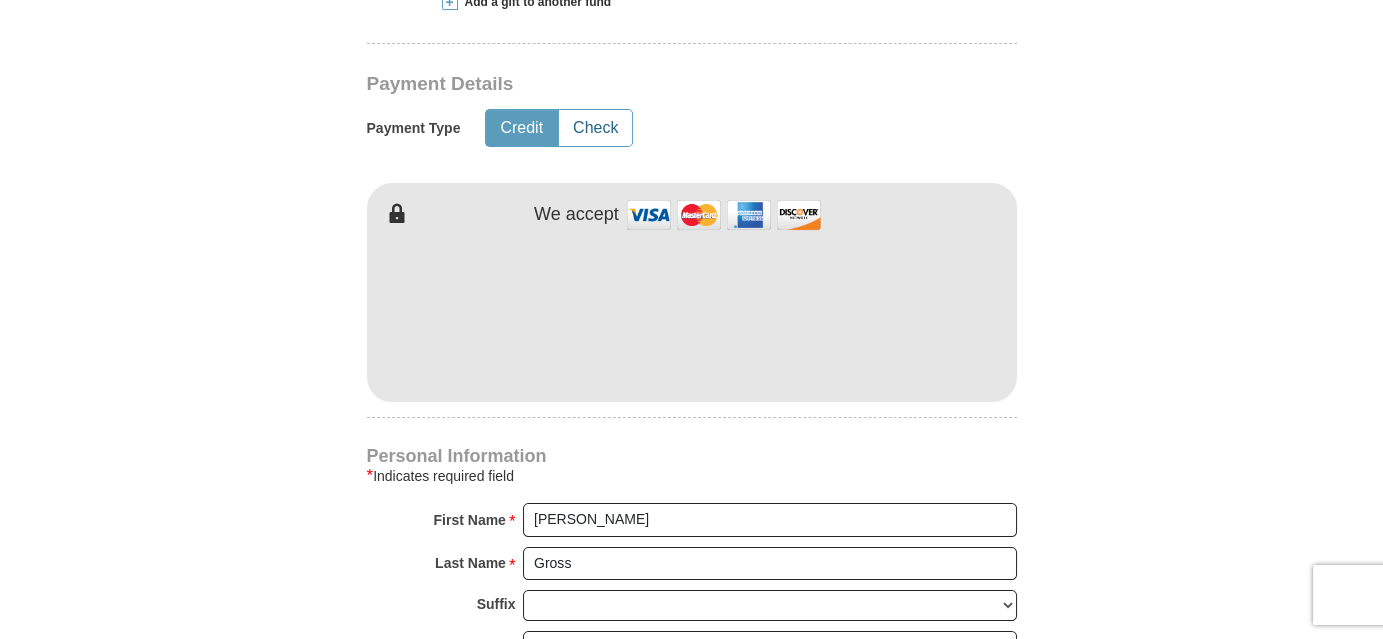 click on "Check" at bounding box center (595, 128) 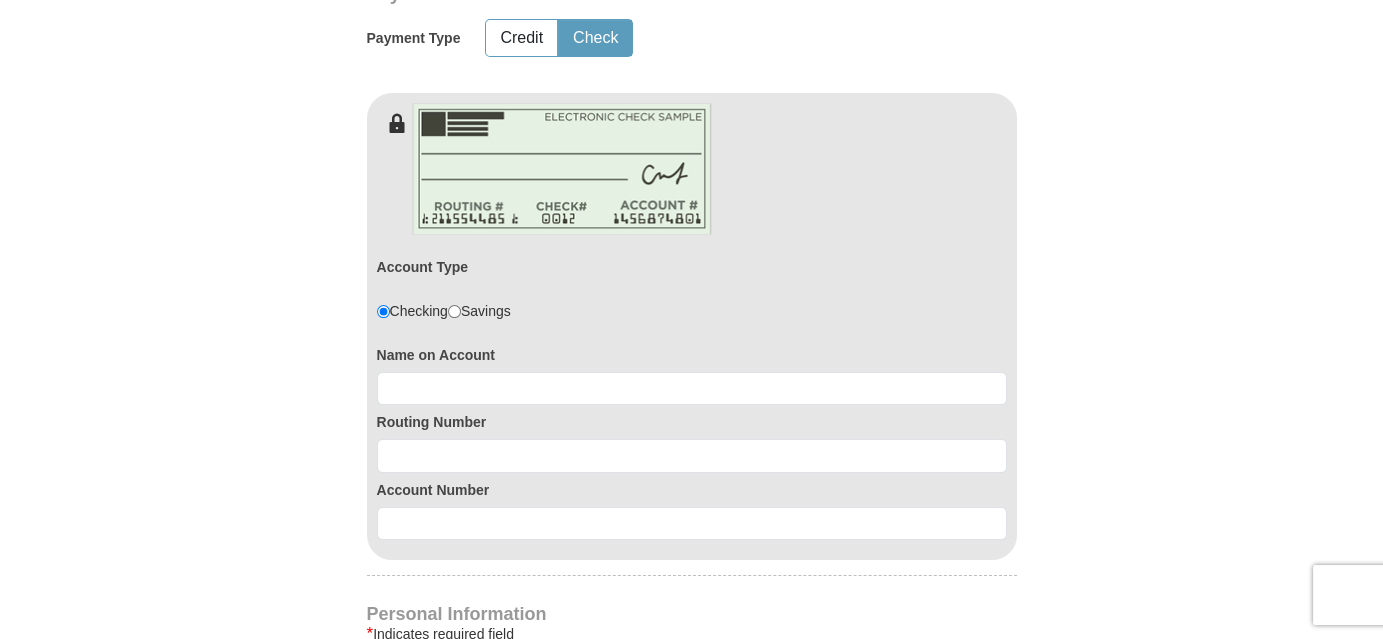 scroll, scrollTop: 1181, scrollLeft: 0, axis: vertical 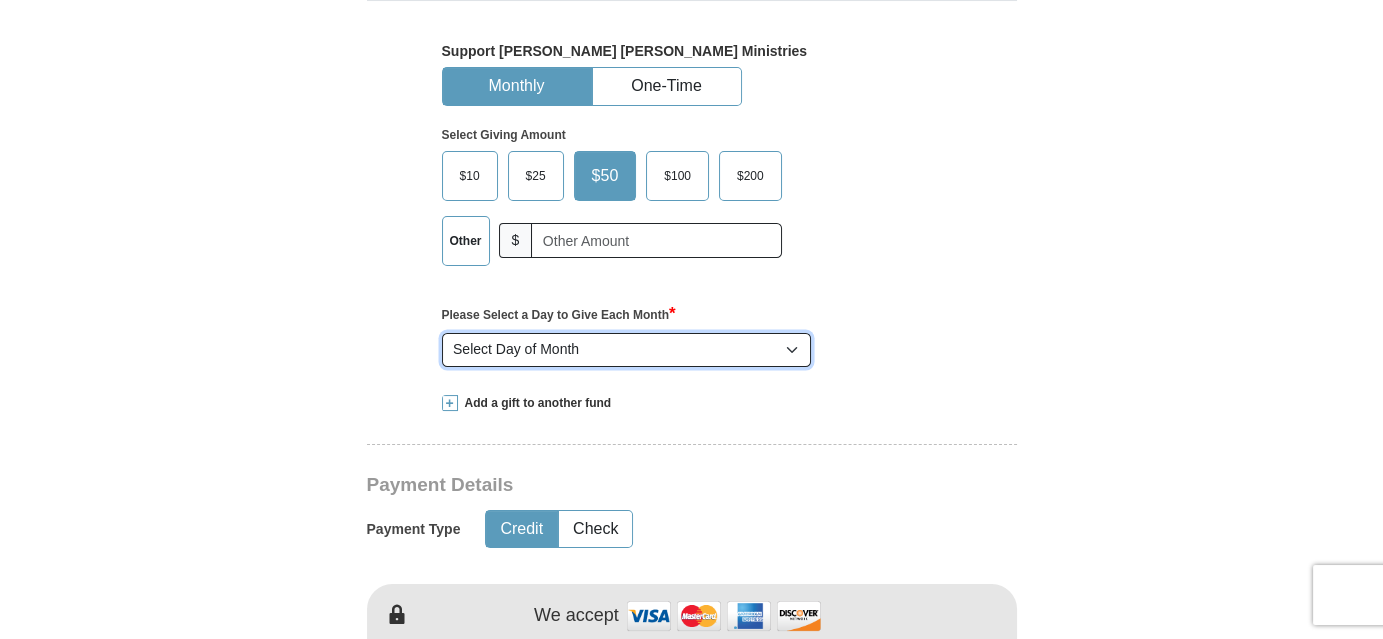 click on "Select Day of Month
1
2
3
4
5
6
7
8
9
10
11
12
13
14
15
16
17
18
19 20 21 22 23 24 25 26 27 28" at bounding box center (627, 350) 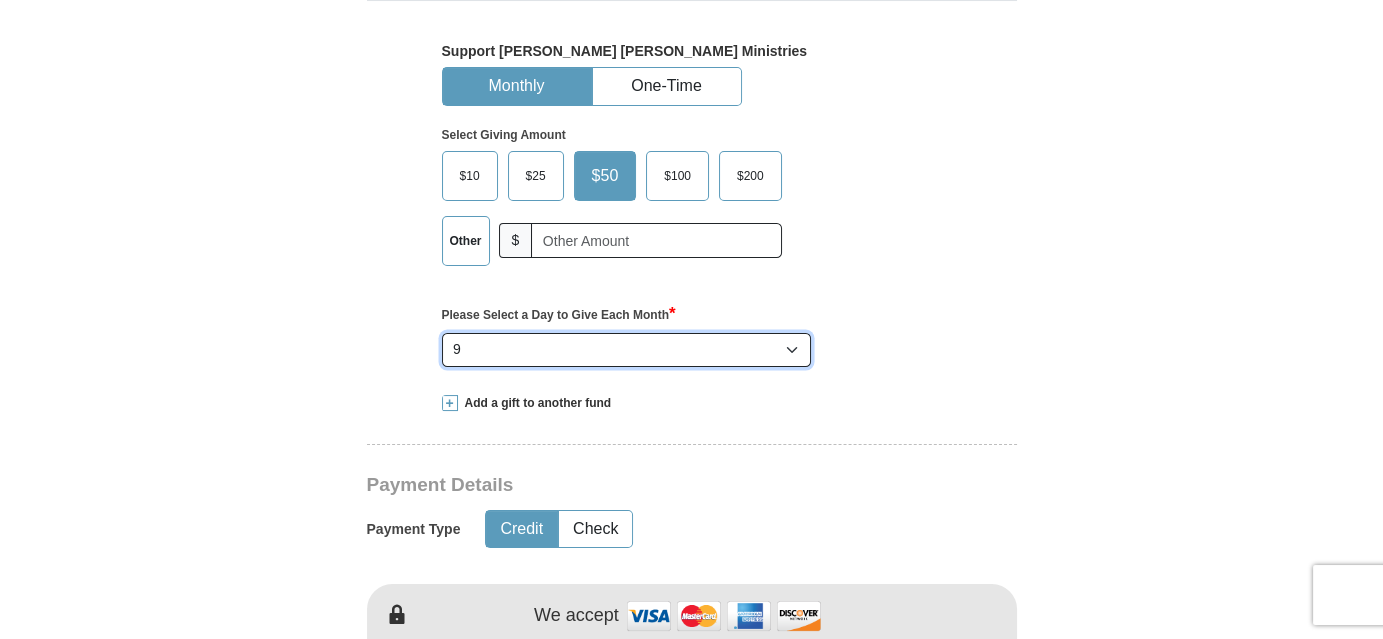 click on "Select Day of Month
1
2
3
4
5
6
7
8
9
10
11
12
13
14
15
16
17
18
19 20 21 22 23 24 25 26 27 28" at bounding box center (627, 350) 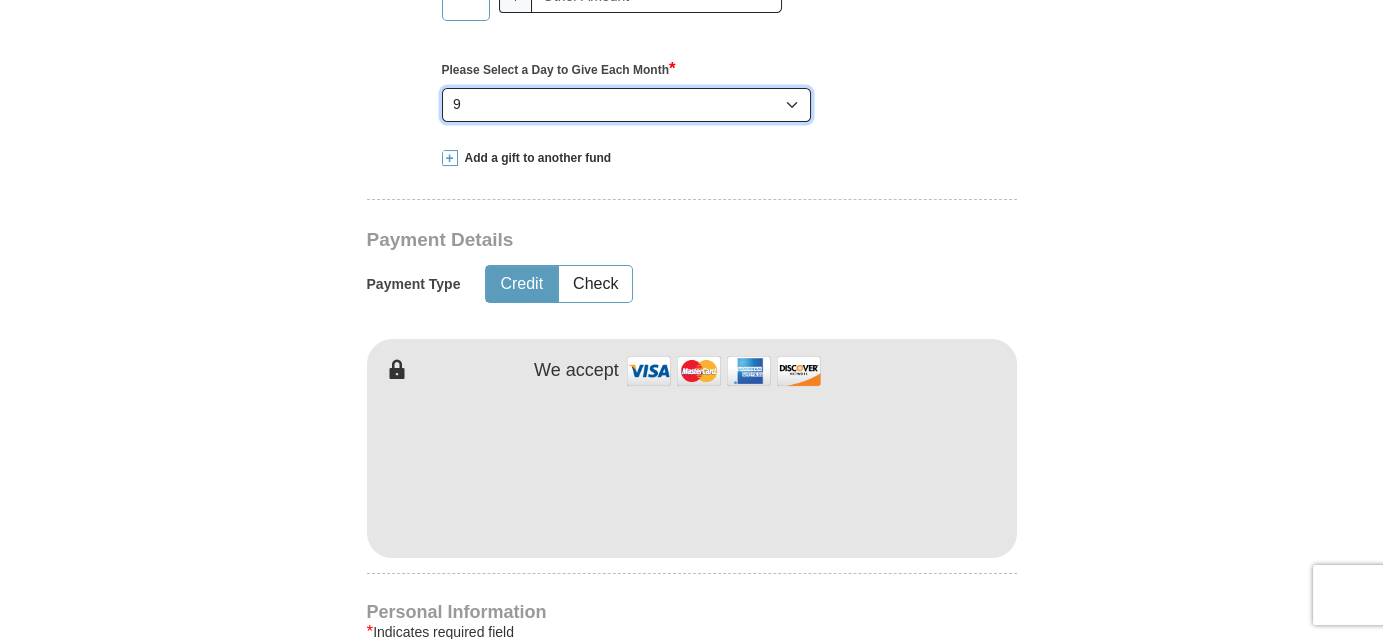 scroll, scrollTop: 909, scrollLeft: 0, axis: vertical 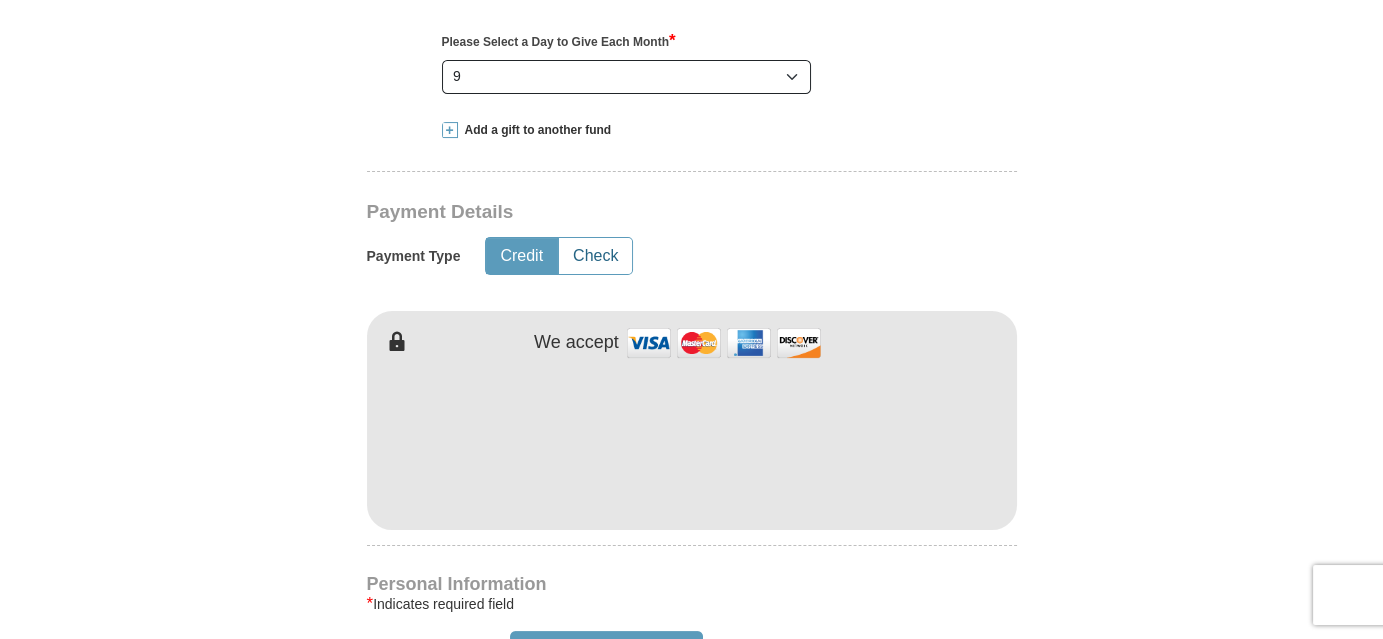 click on "Check" at bounding box center [595, 256] 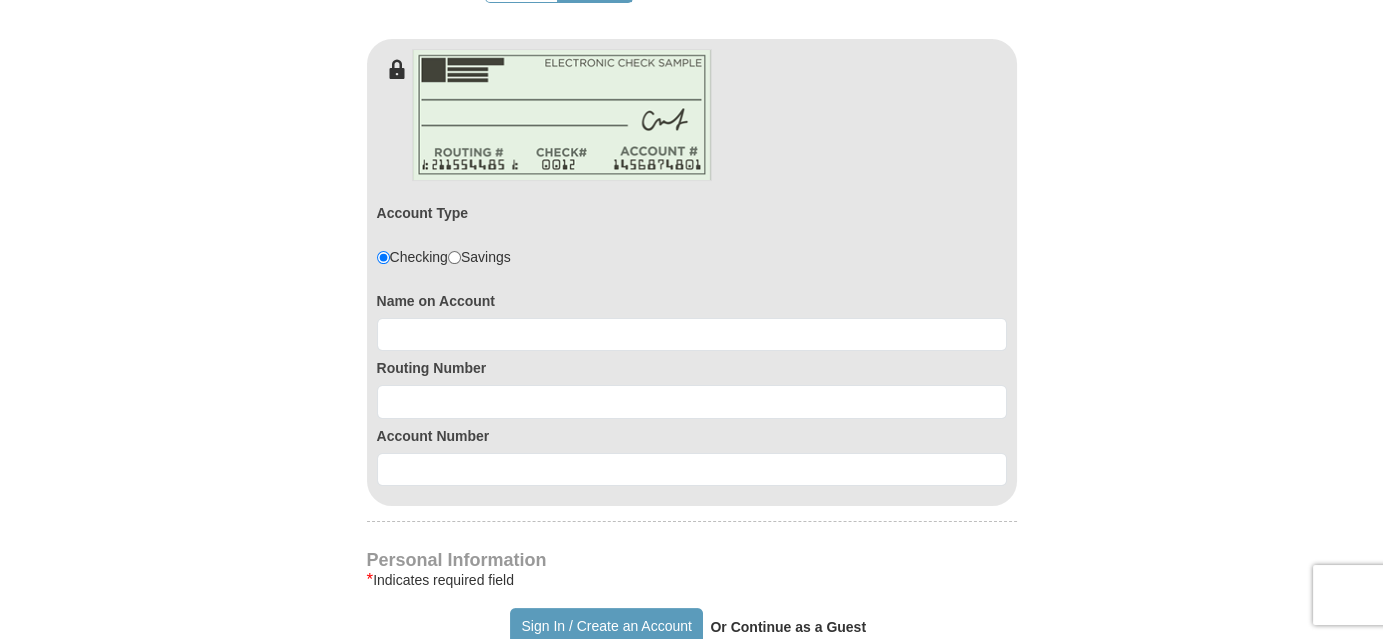 scroll, scrollTop: 1272, scrollLeft: 0, axis: vertical 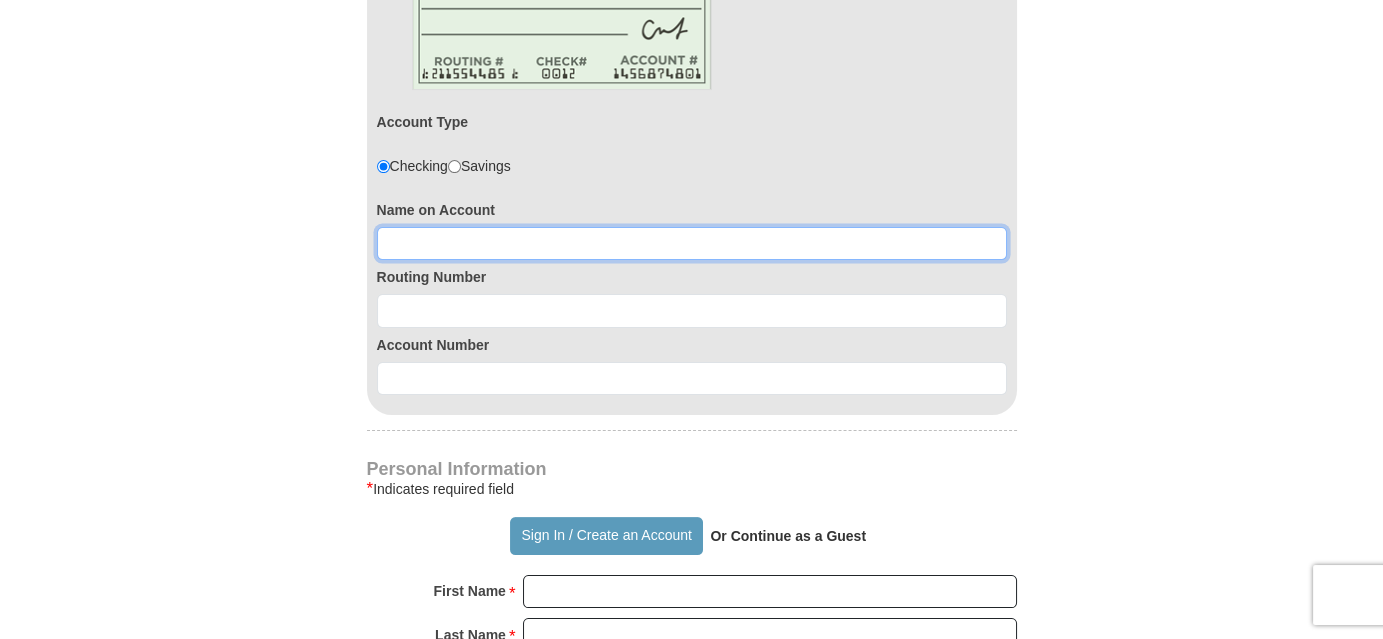 click at bounding box center (692, 244) 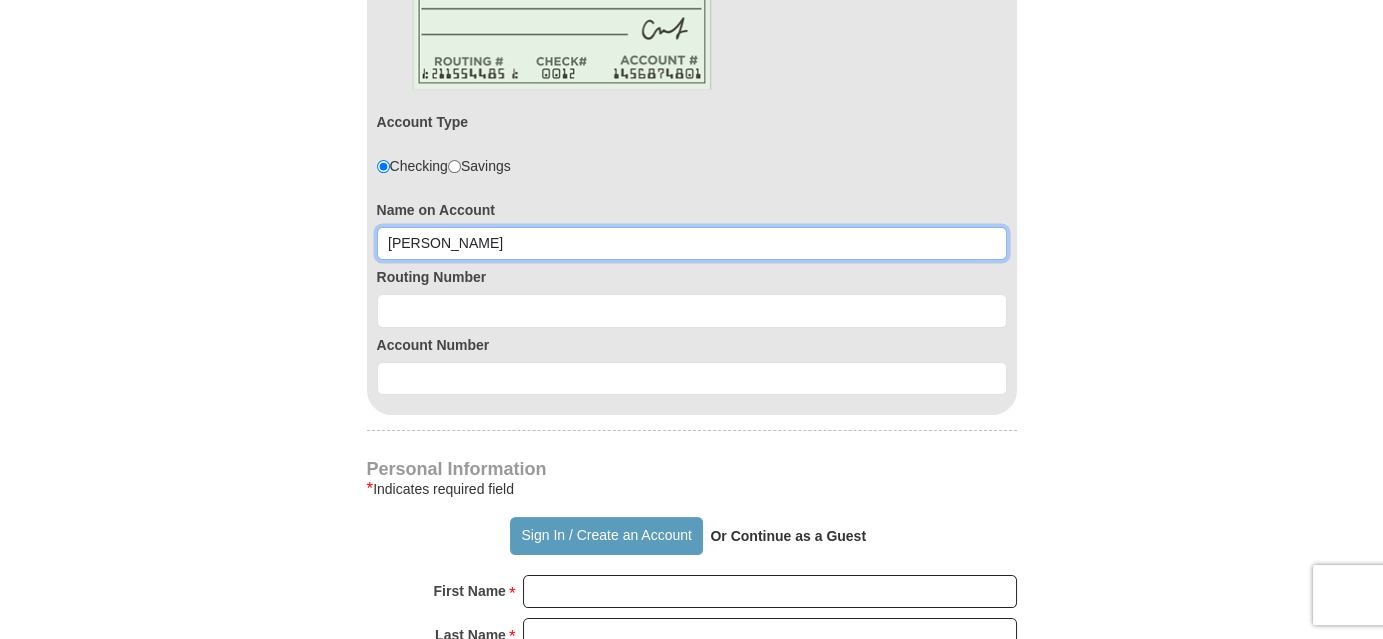 type on "Dorothy Gross" 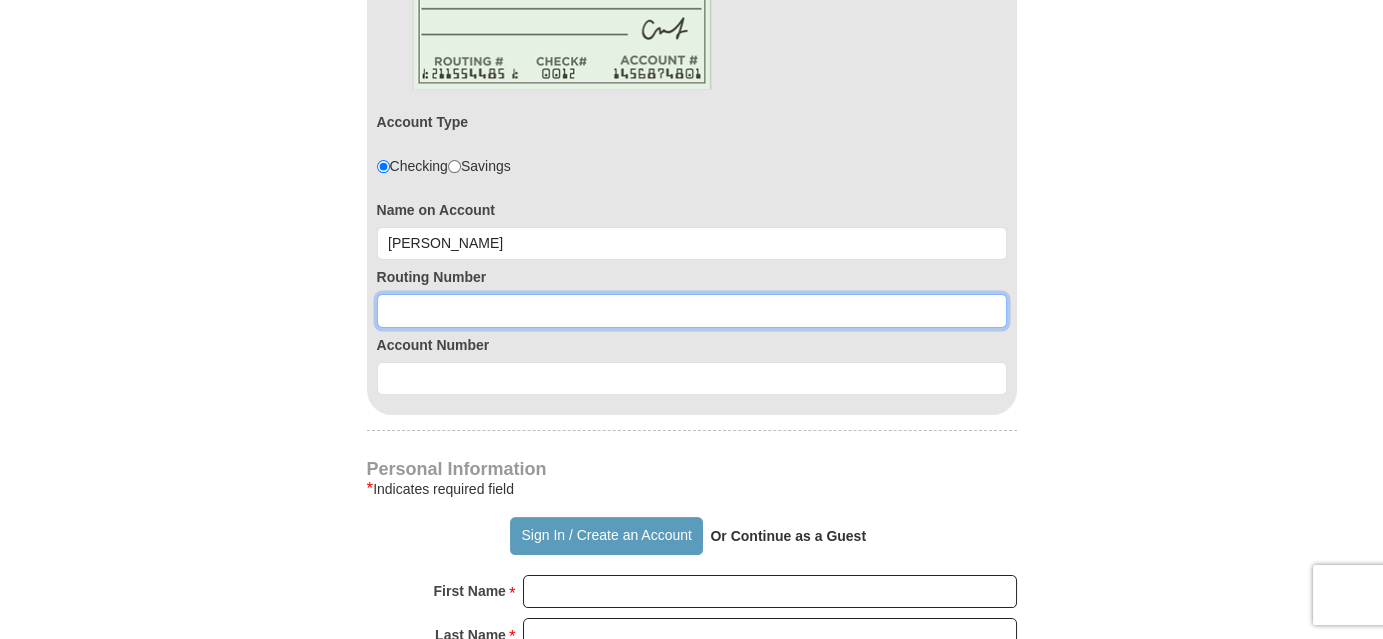 click at bounding box center (692, 311) 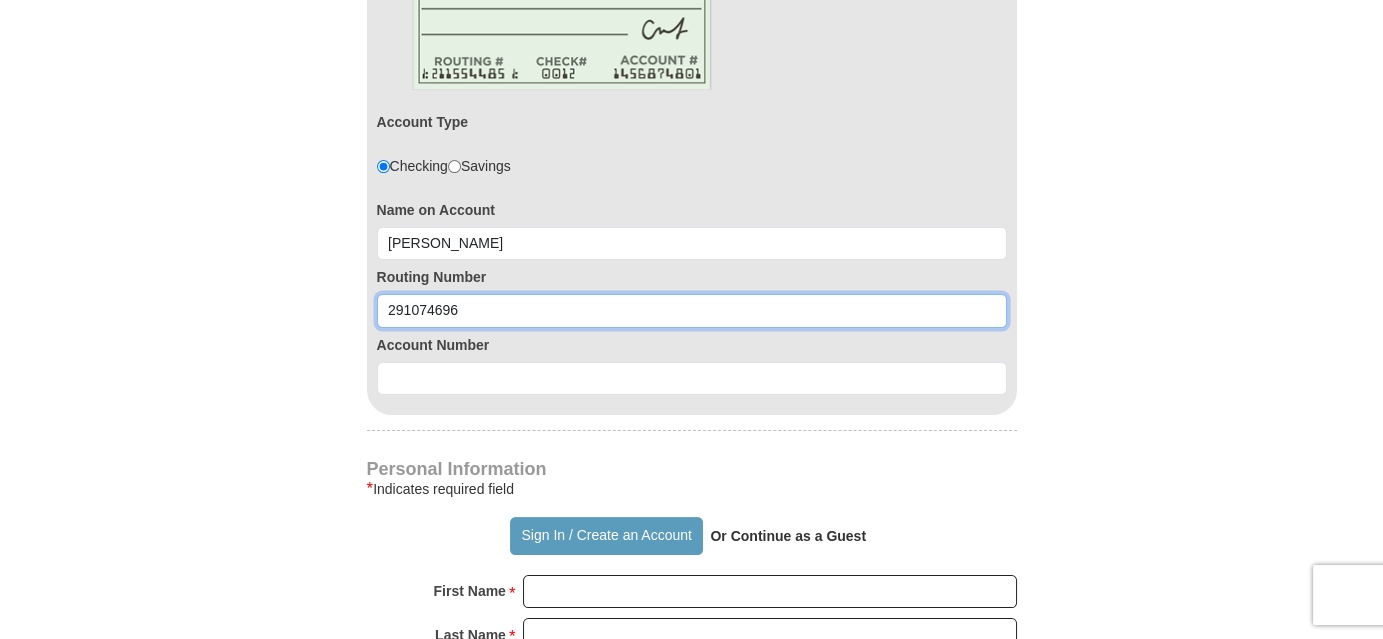 type on "291074696" 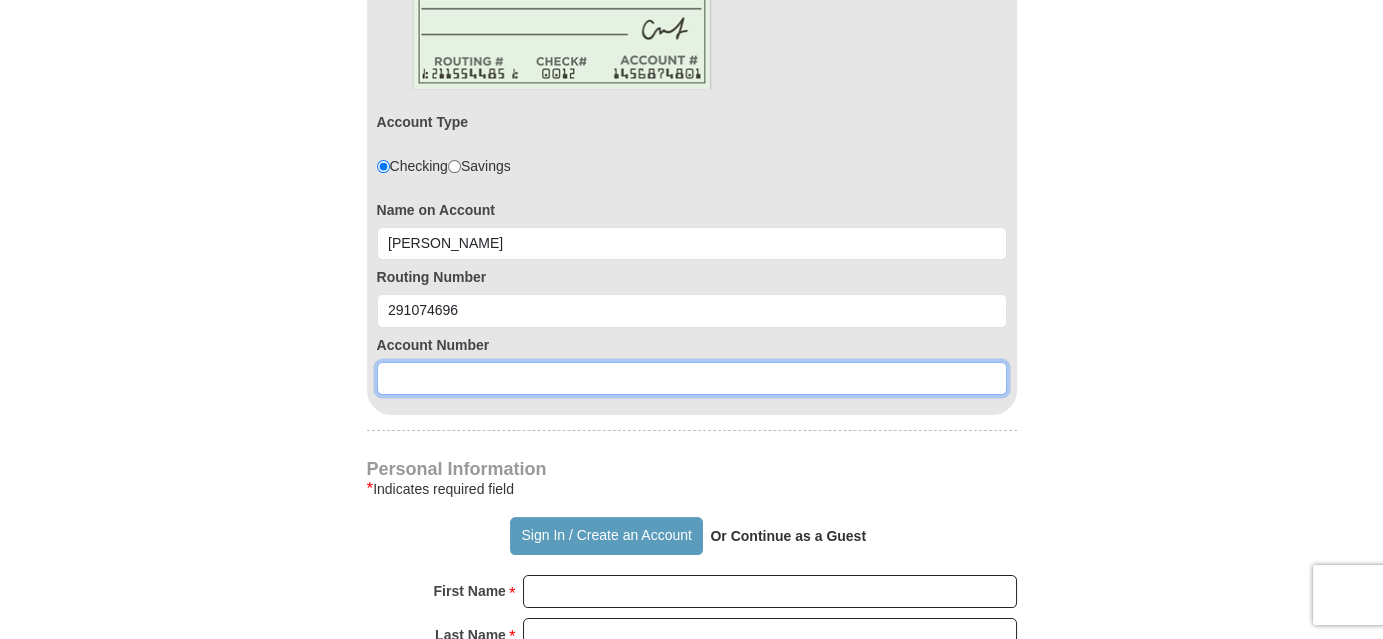 click at bounding box center (692, 379) 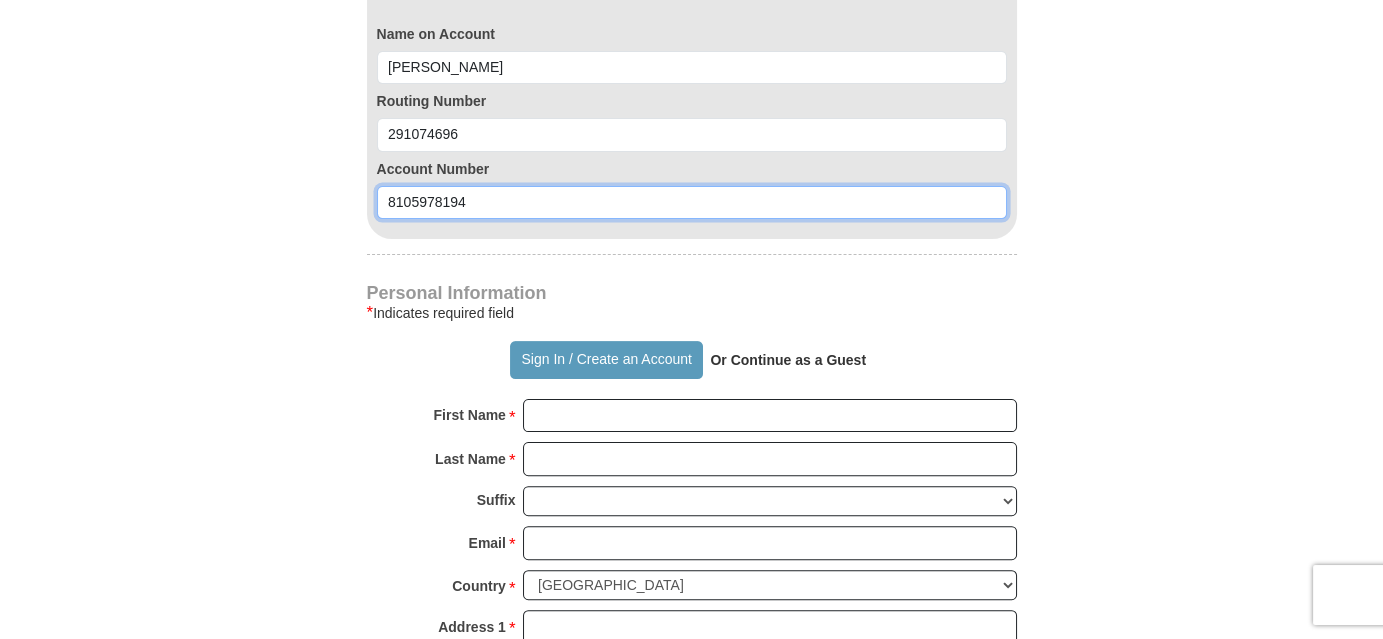 scroll, scrollTop: 1454, scrollLeft: 0, axis: vertical 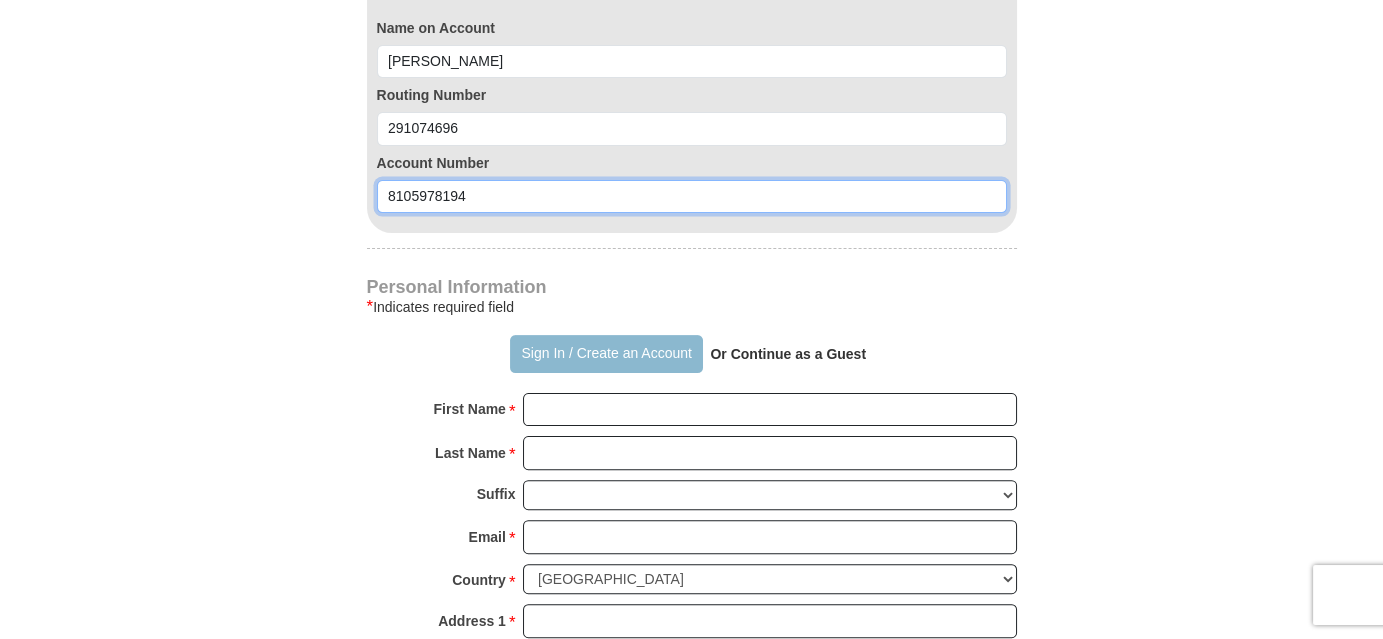 type on "8105978194" 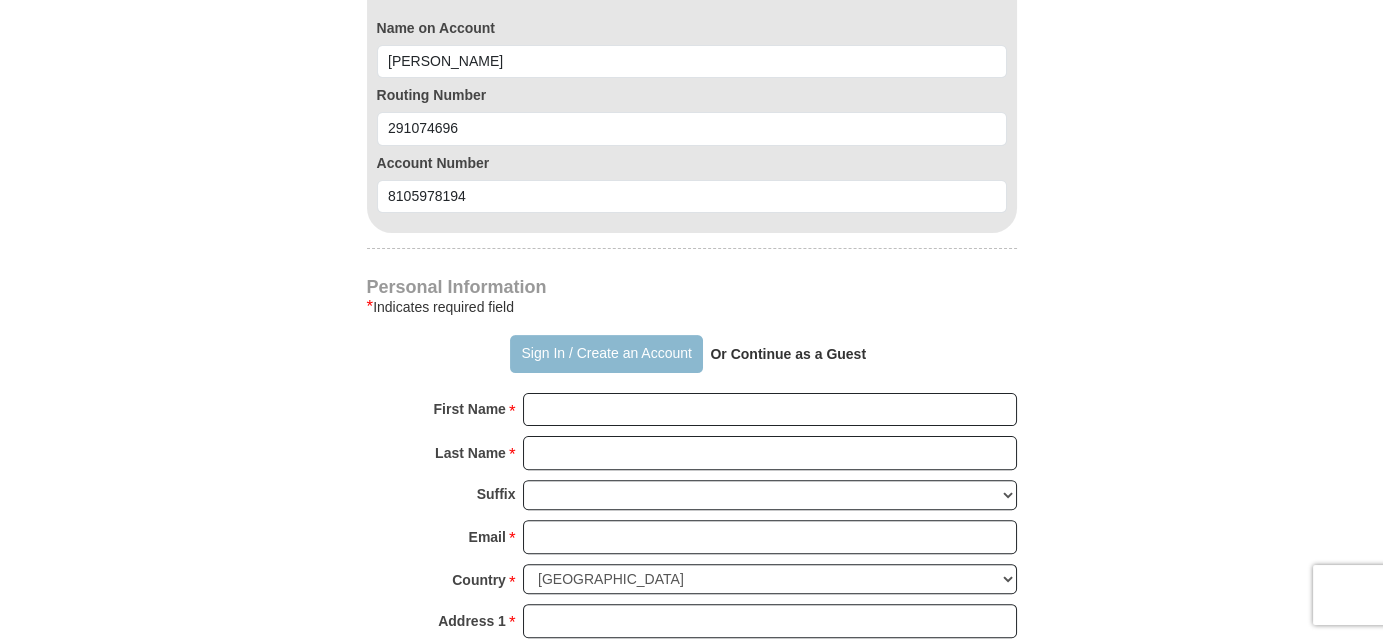 click on "Sign In / Create an Account" at bounding box center (606, 354) 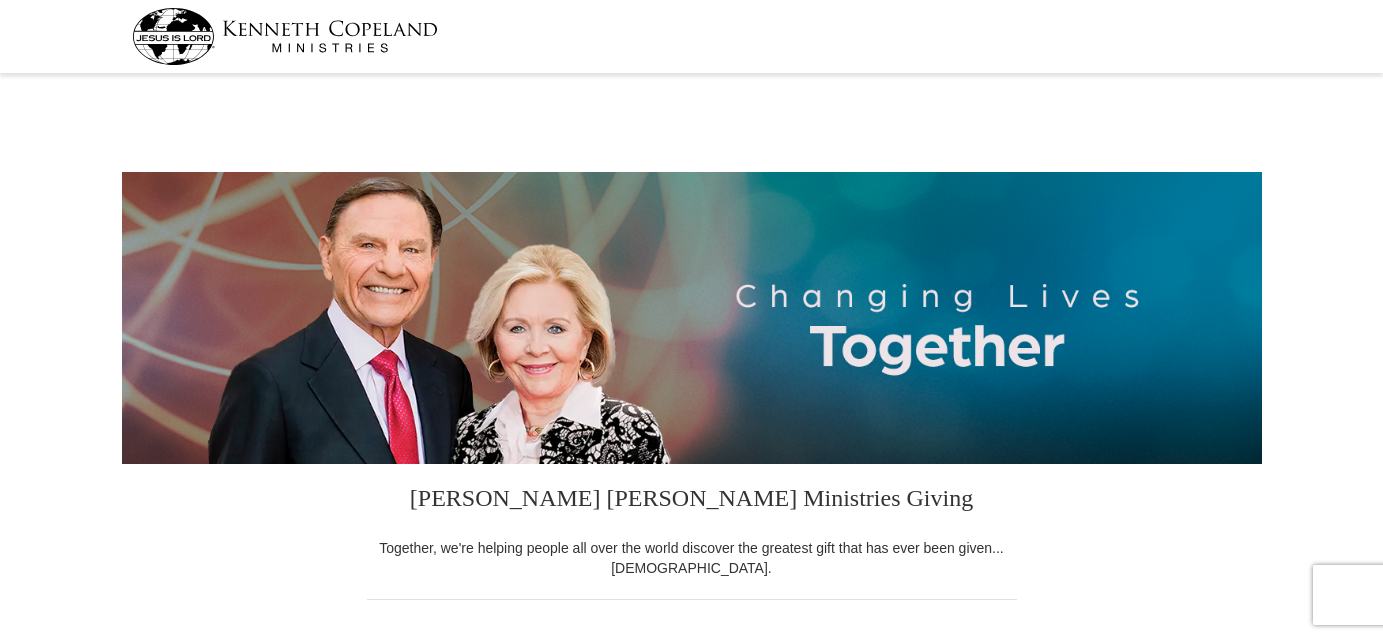 scroll, scrollTop: 0, scrollLeft: 0, axis: both 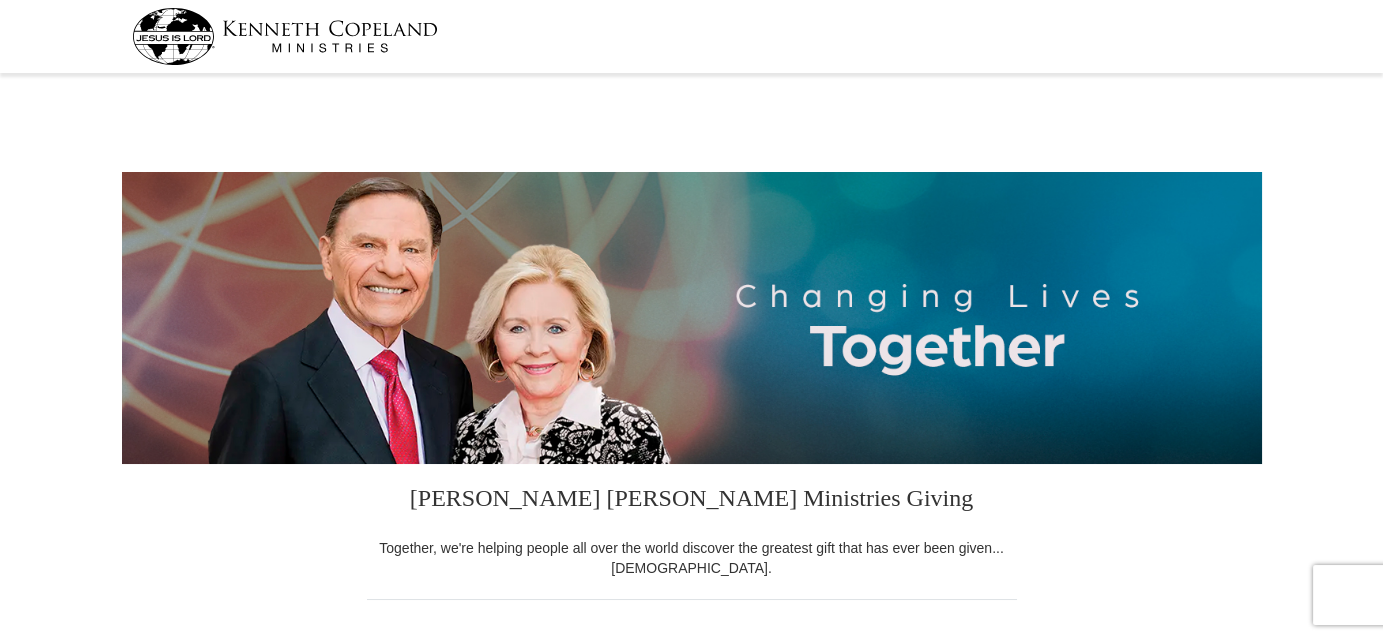 select on "MN" 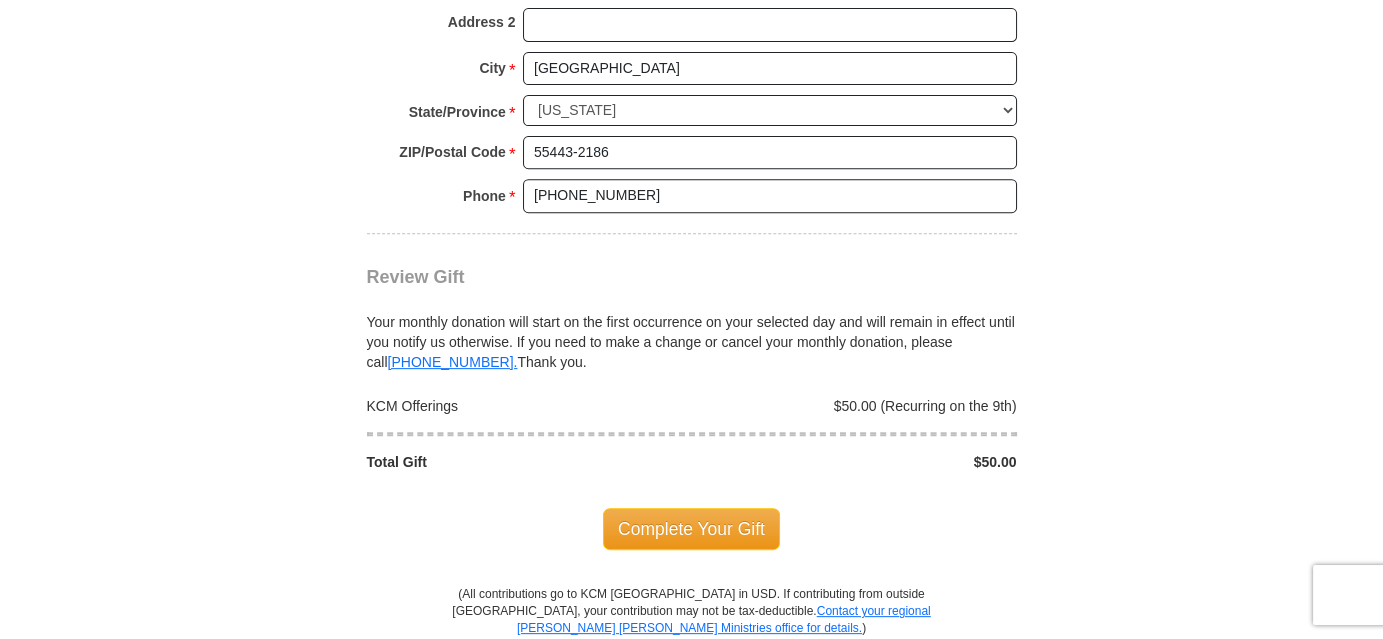scroll, scrollTop: 1818, scrollLeft: 0, axis: vertical 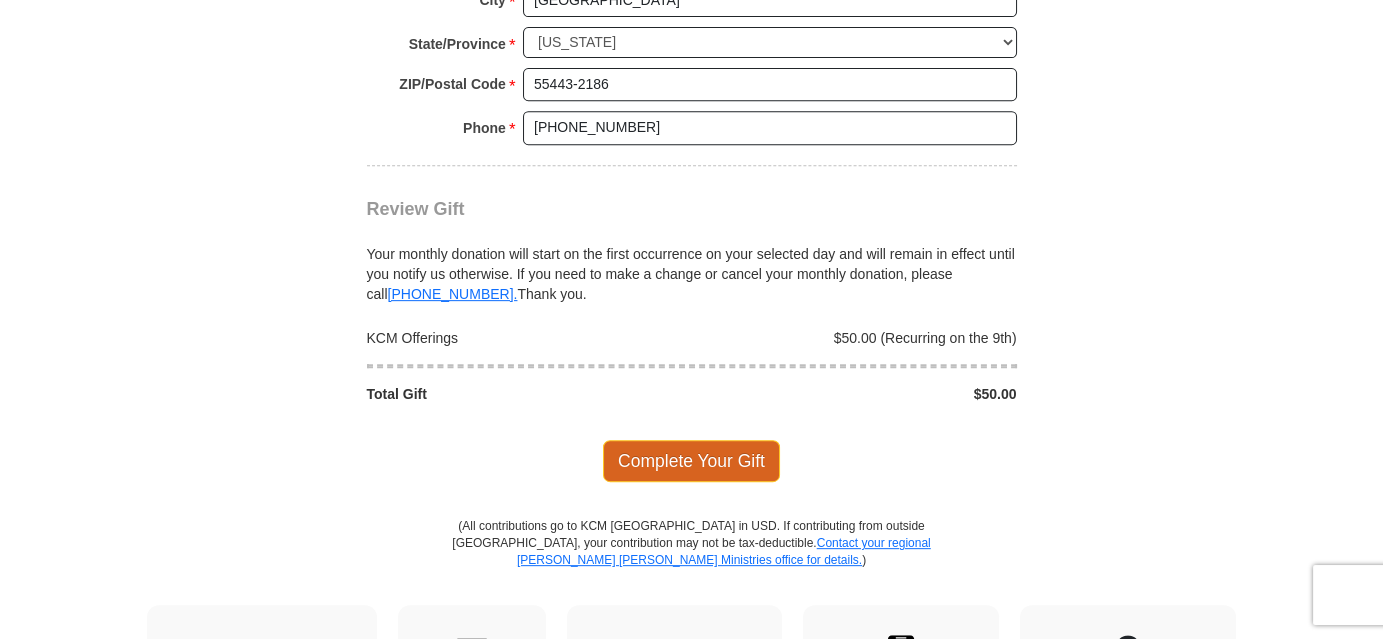 click on "Complete Your Gift" at bounding box center [691, 461] 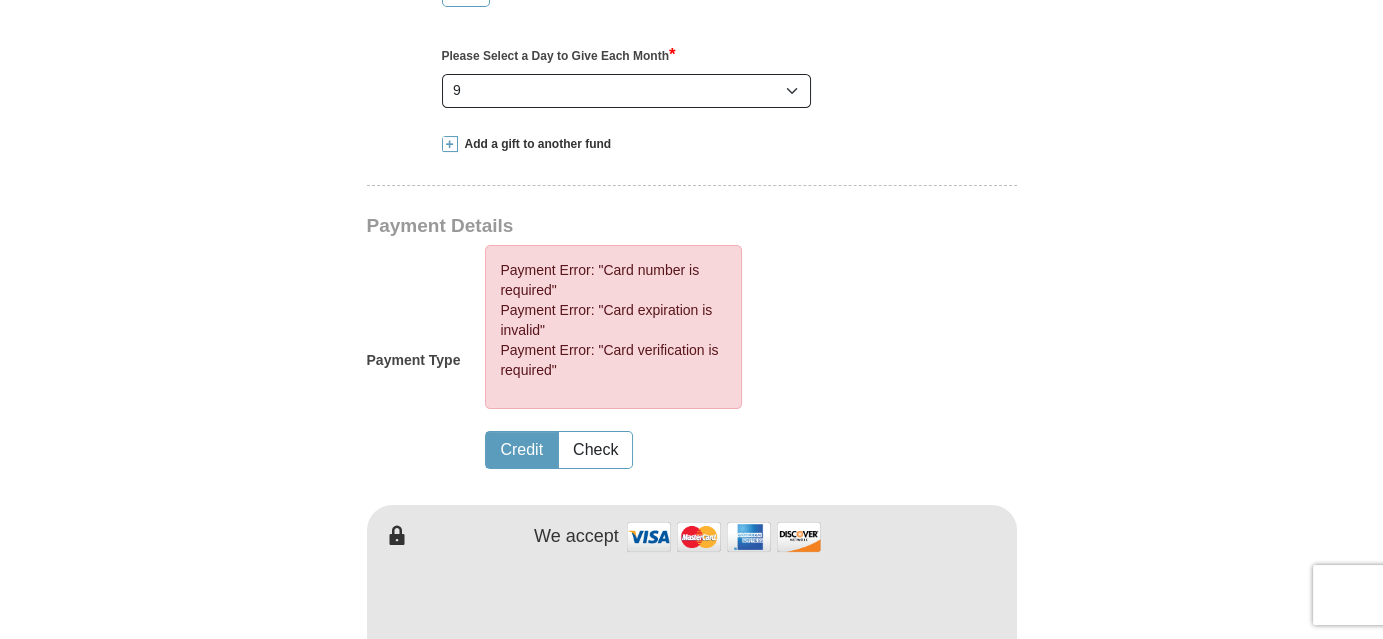 scroll, scrollTop: 960, scrollLeft: 0, axis: vertical 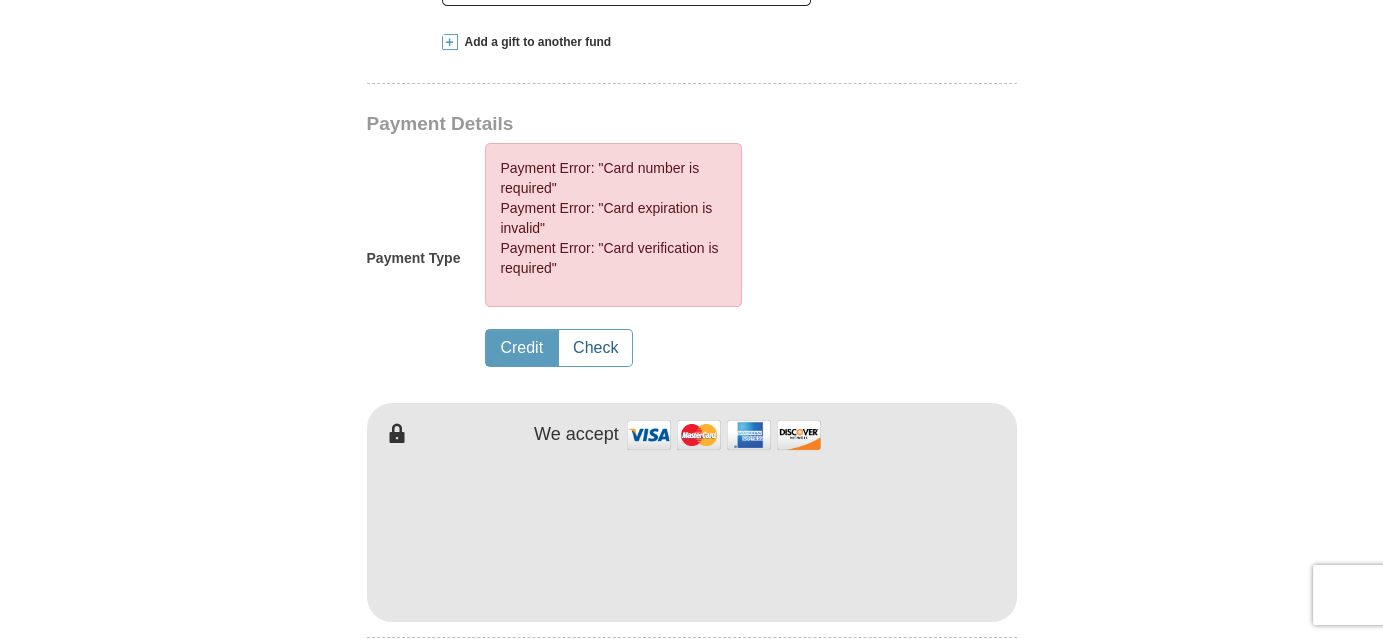 click on "Check" at bounding box center [595, 348] 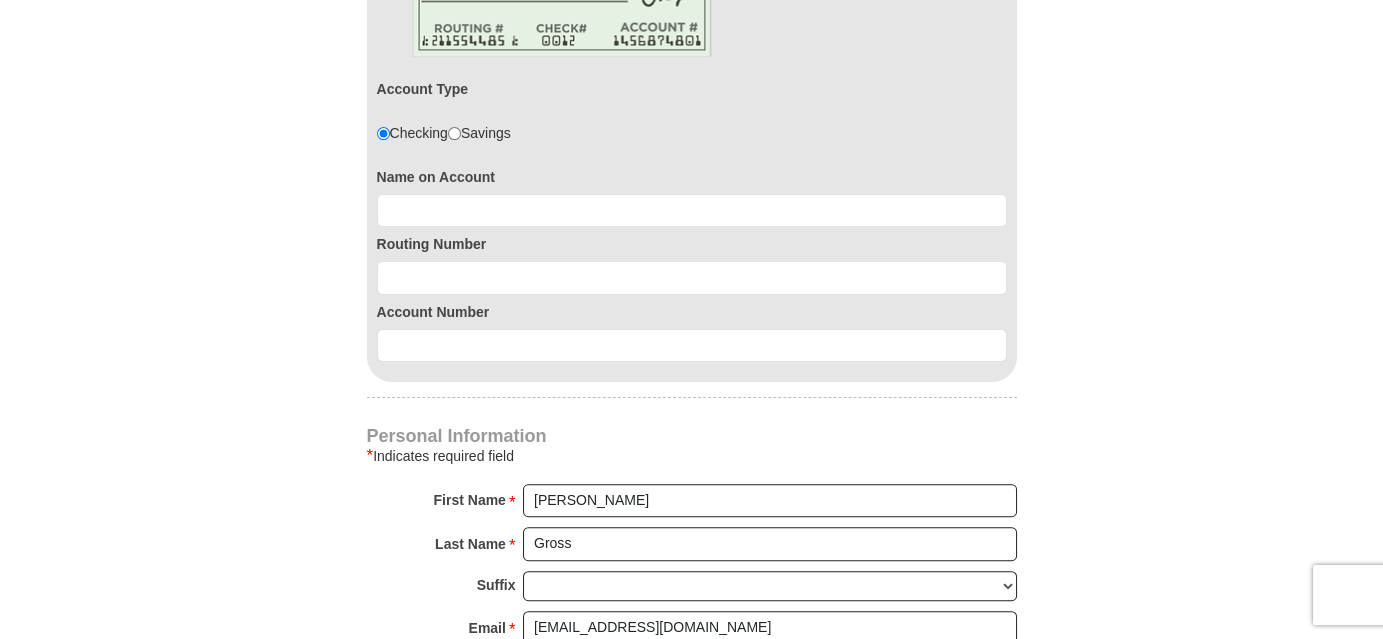 scroll, scrollTop: 1414, scrollLeft: 0, axis: vertical 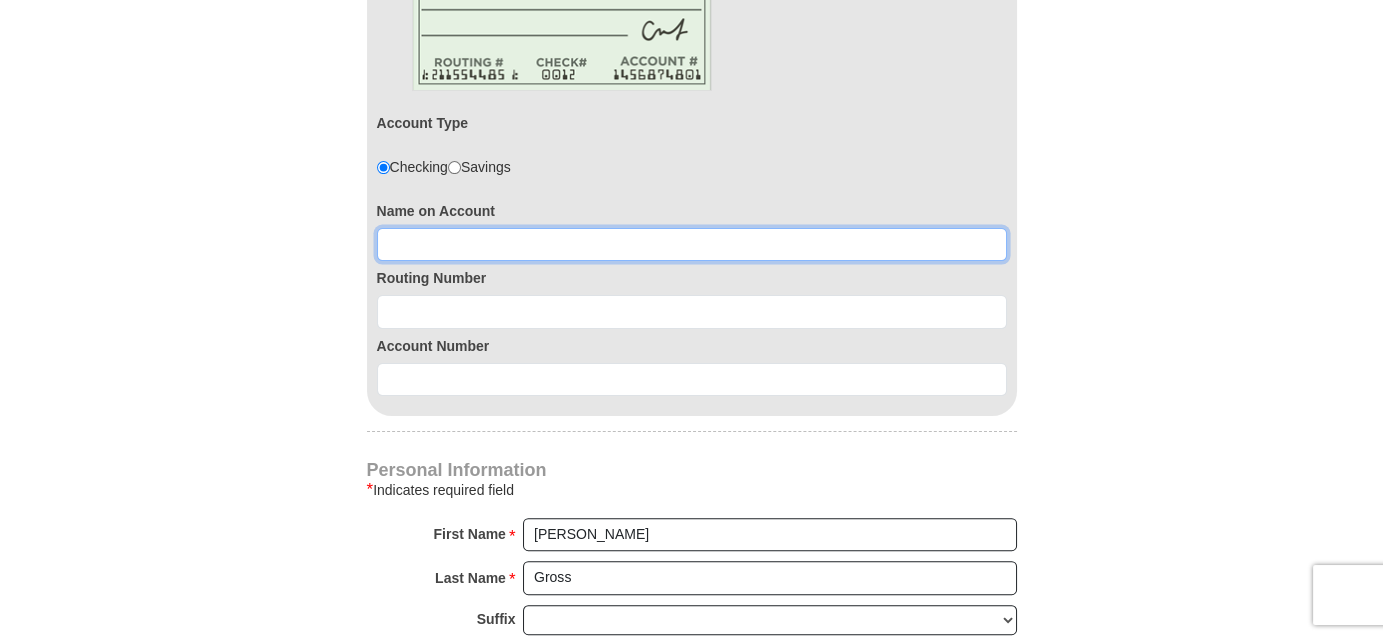 click at bounding box center (692, 245) 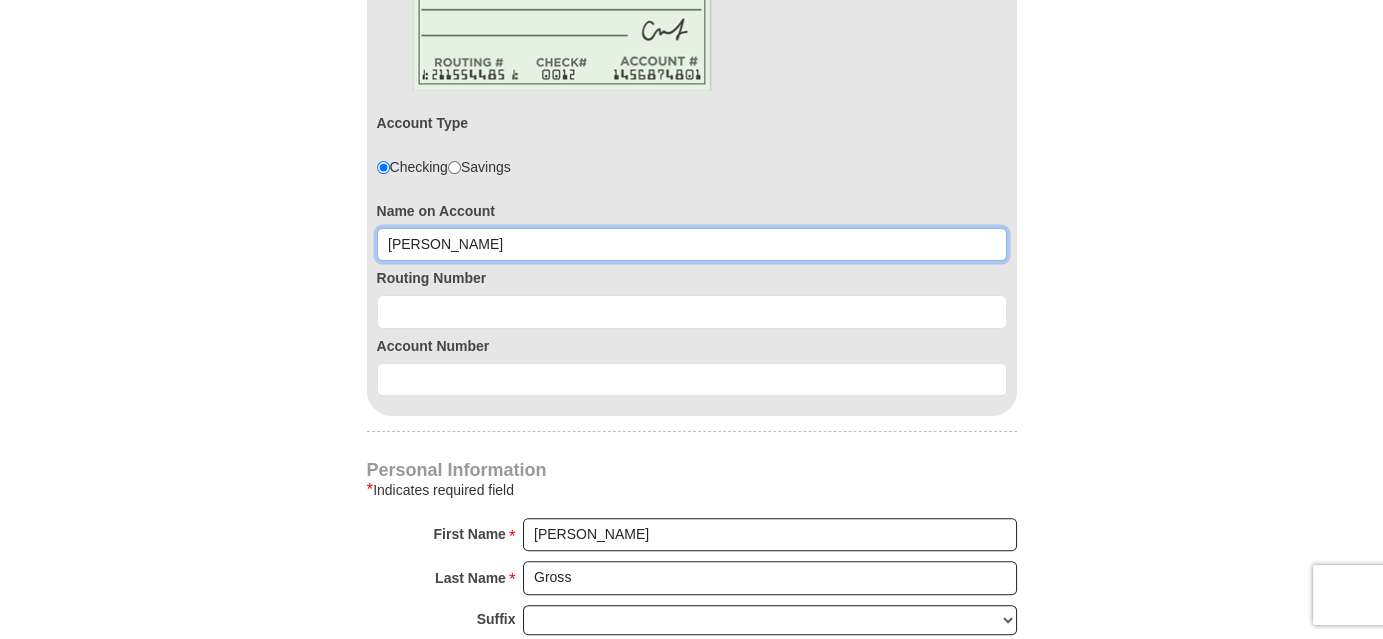 type on "Dorothy Gross" 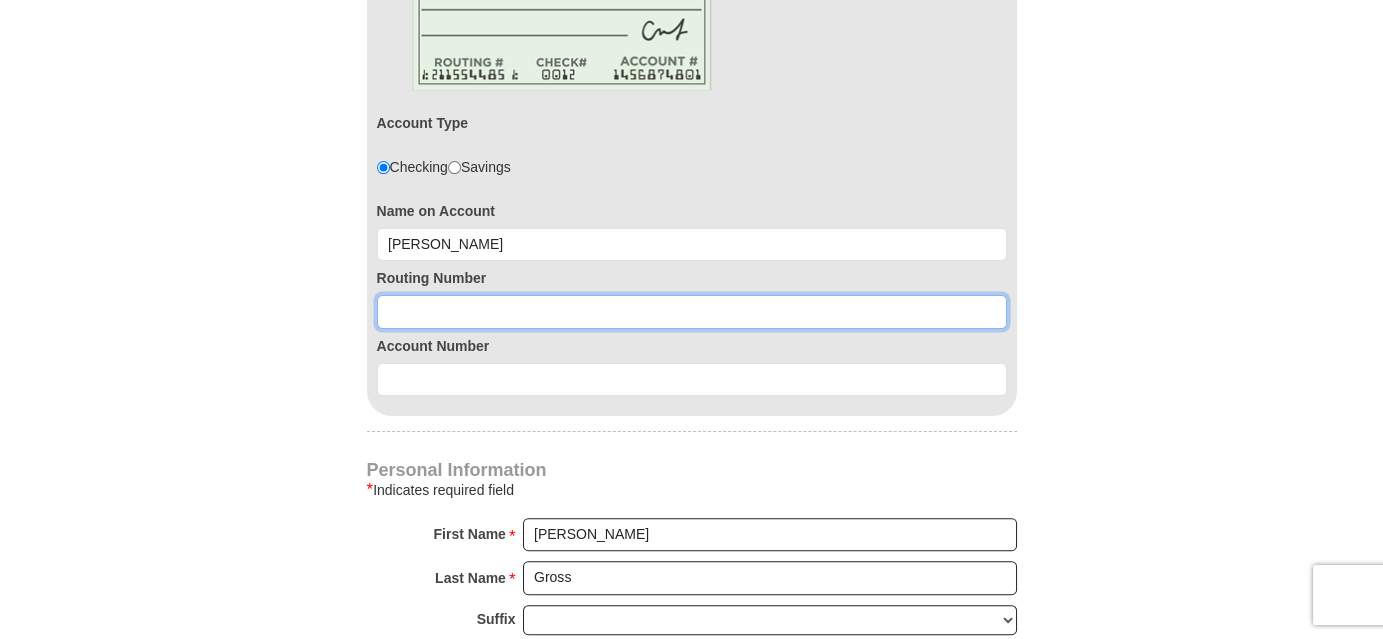 click at bounding box center (692, 312) 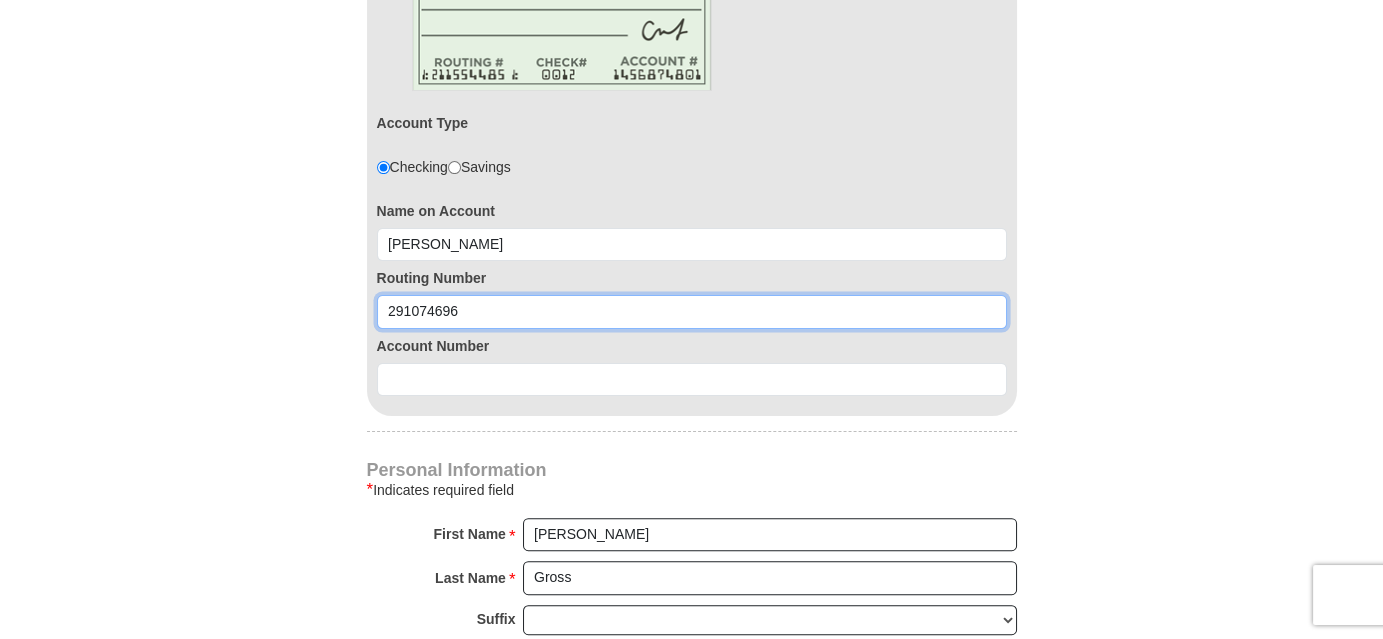 type on "291074696" 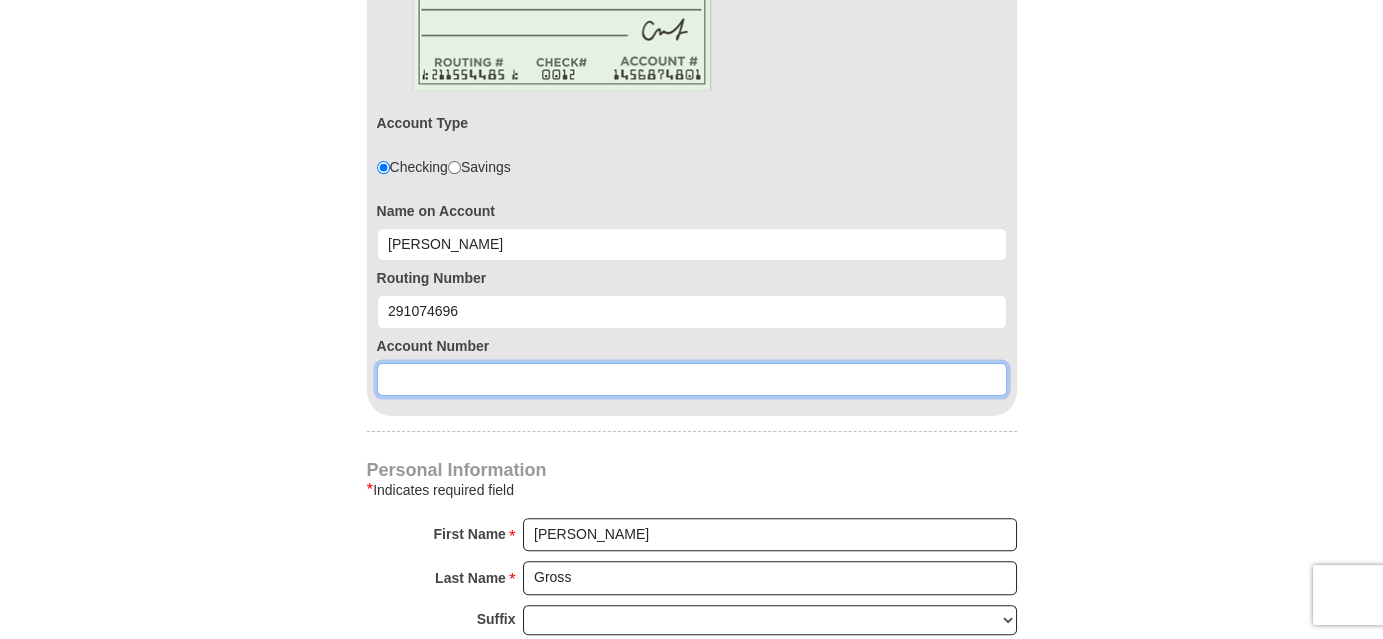 click at bounding box center (692, 380) 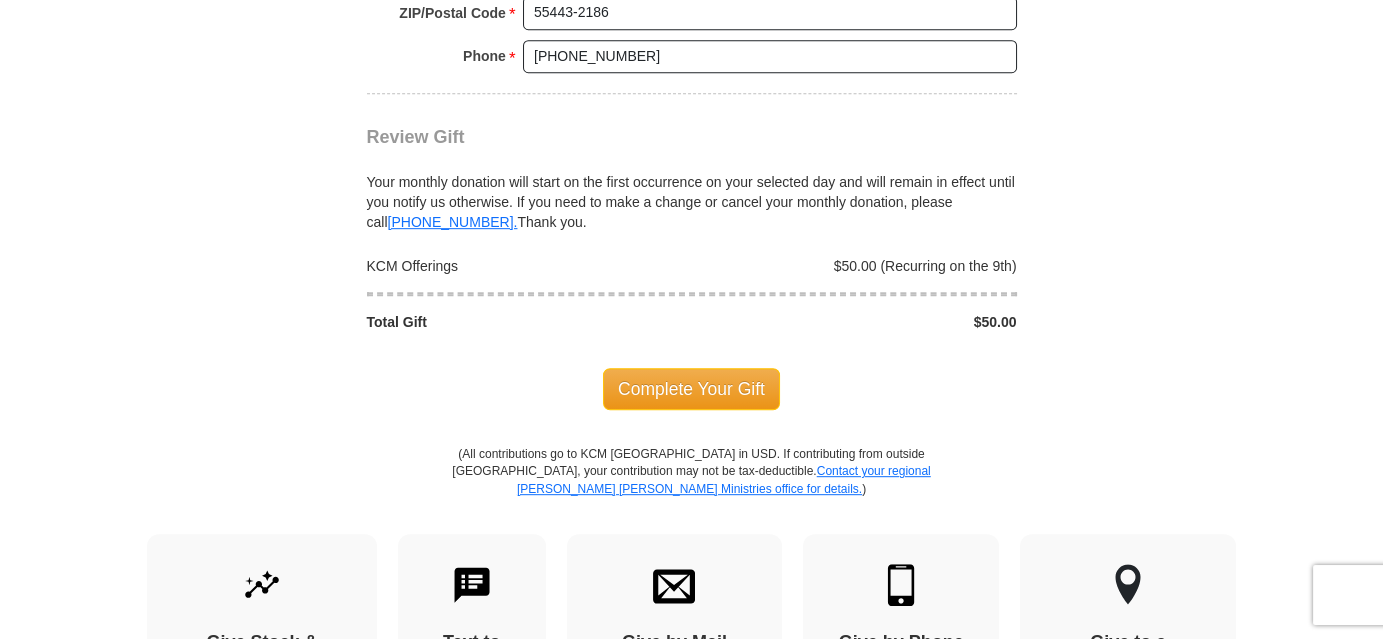 scroll, scrollTop: 2324, scrollLeft: 0, axis: vertical 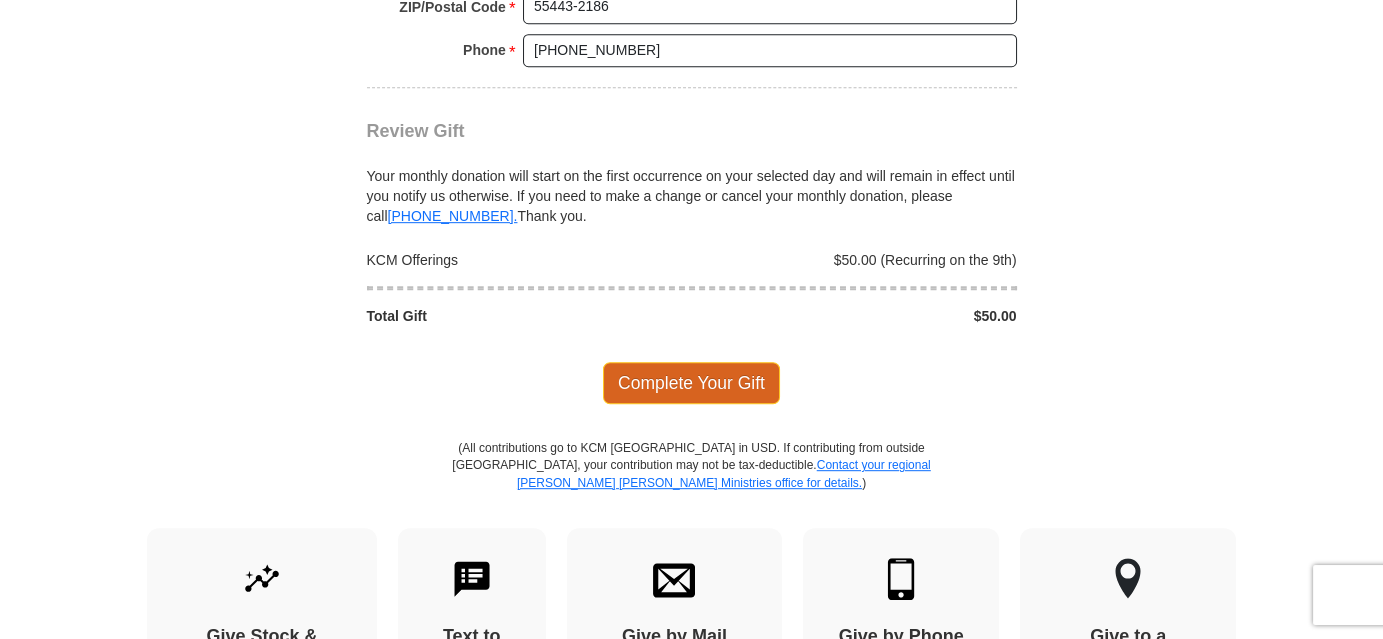 type on "8105978194" 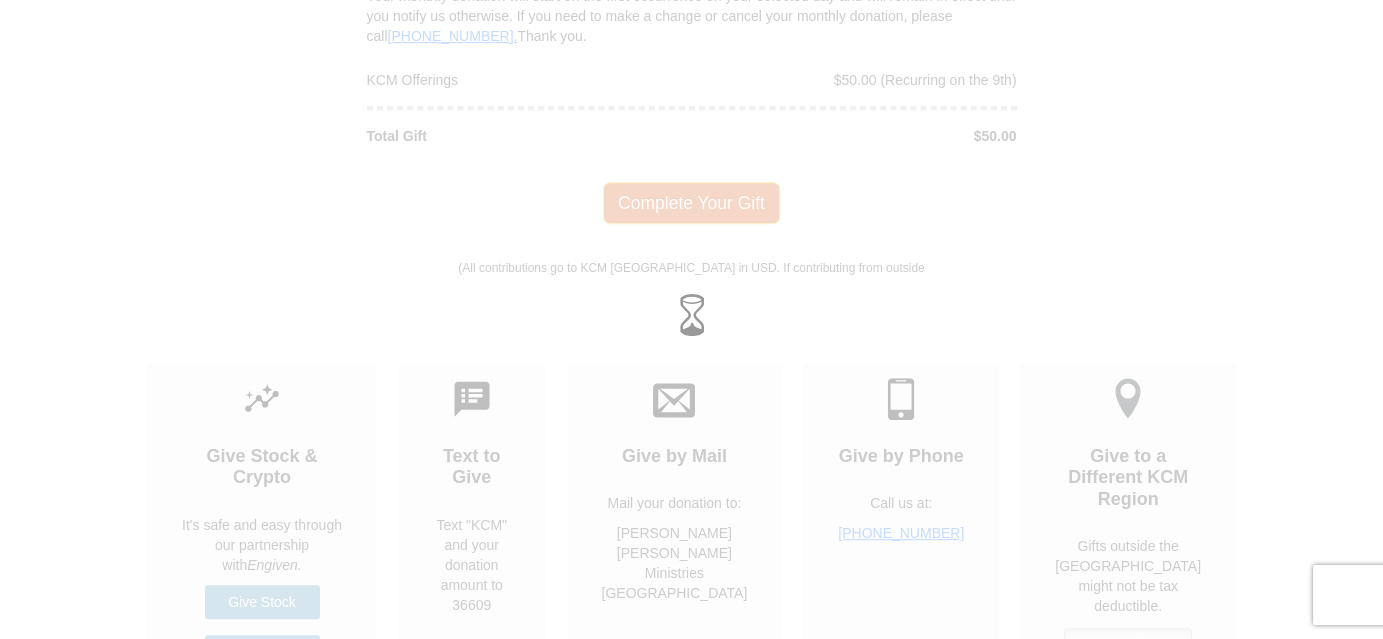 scroll, scrollTop: 2144, scrollLeft: 0, axis: vertical 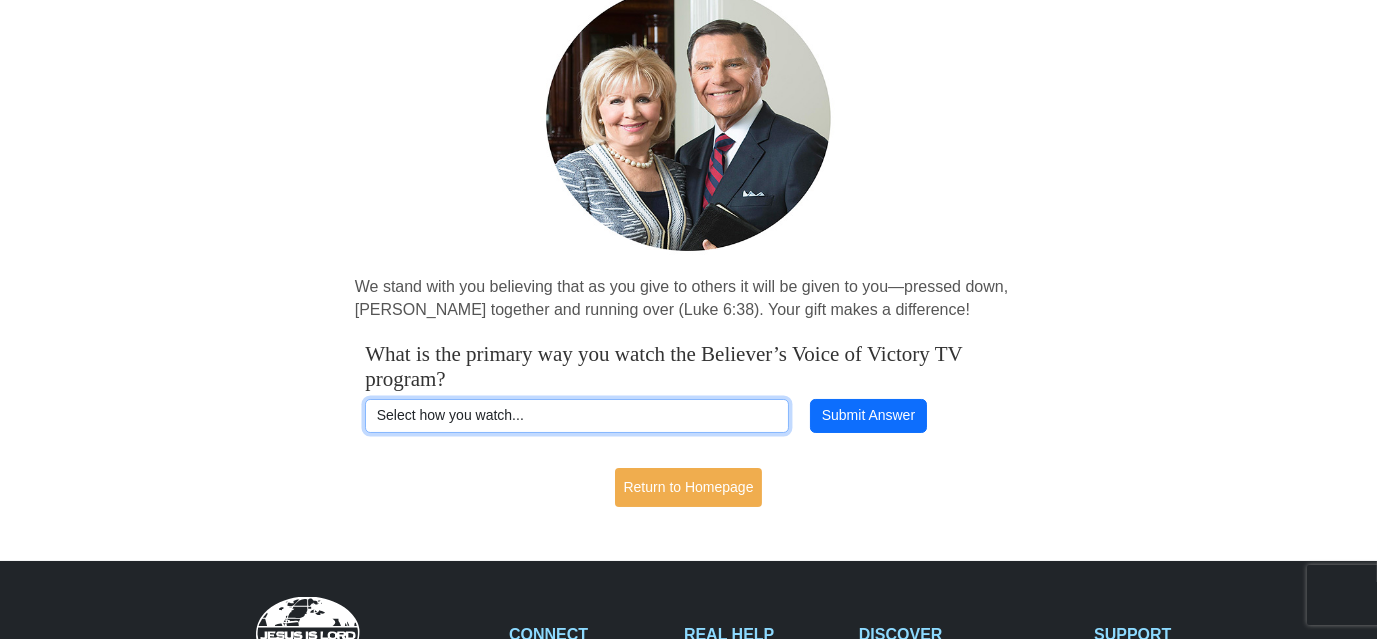click on "Select how you watch... Daystar Morning Daystar Evening [DOMAIN_NAME] [DOMAIN_NAME] VICTORY Dish Channel 265 VICTORY DIRECTV Channel 366 Roku Streaming Device YouTube" at bounding box center (577, 416) 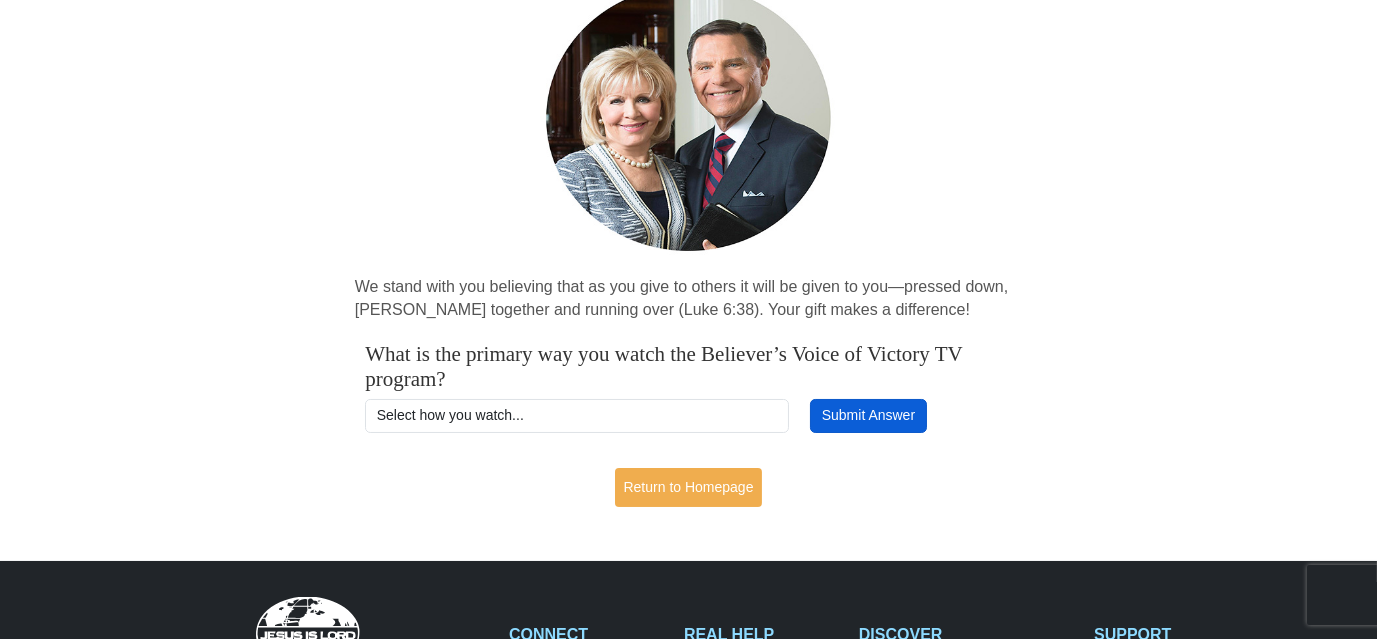click on "Submit Answer" at bounding box center (868, 416) 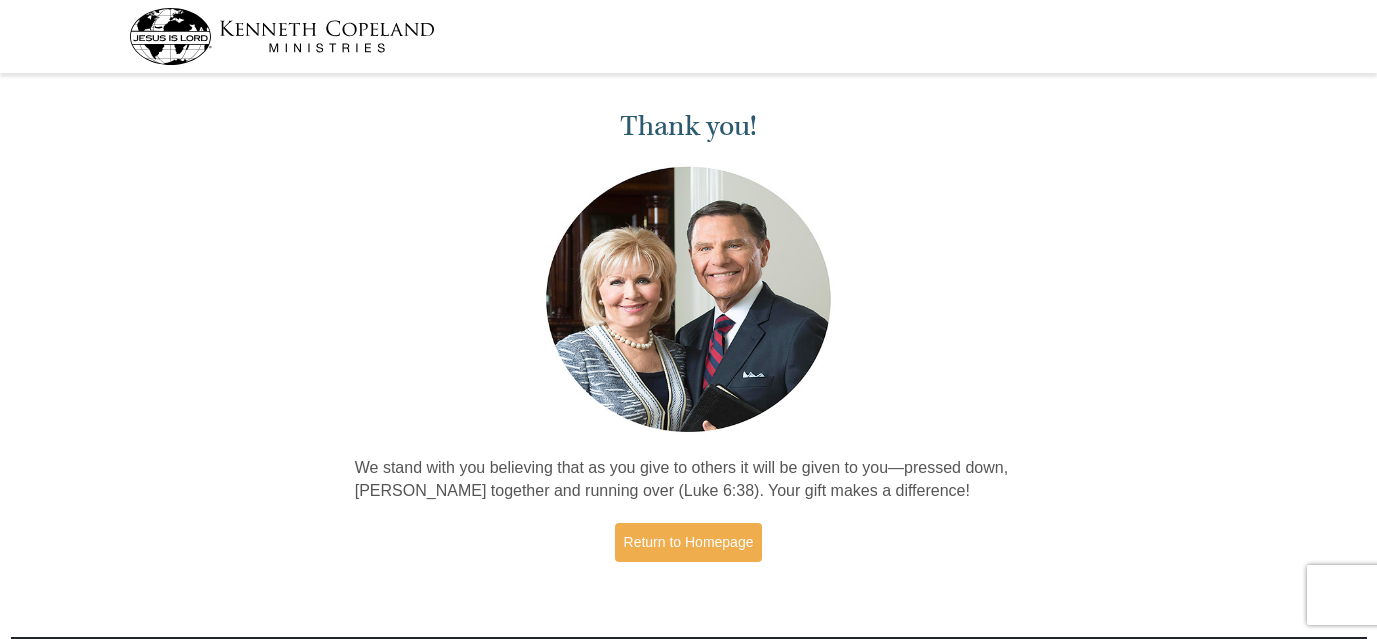 scroll, scrollTop: 0, scrollLeft: 0, axis: both 